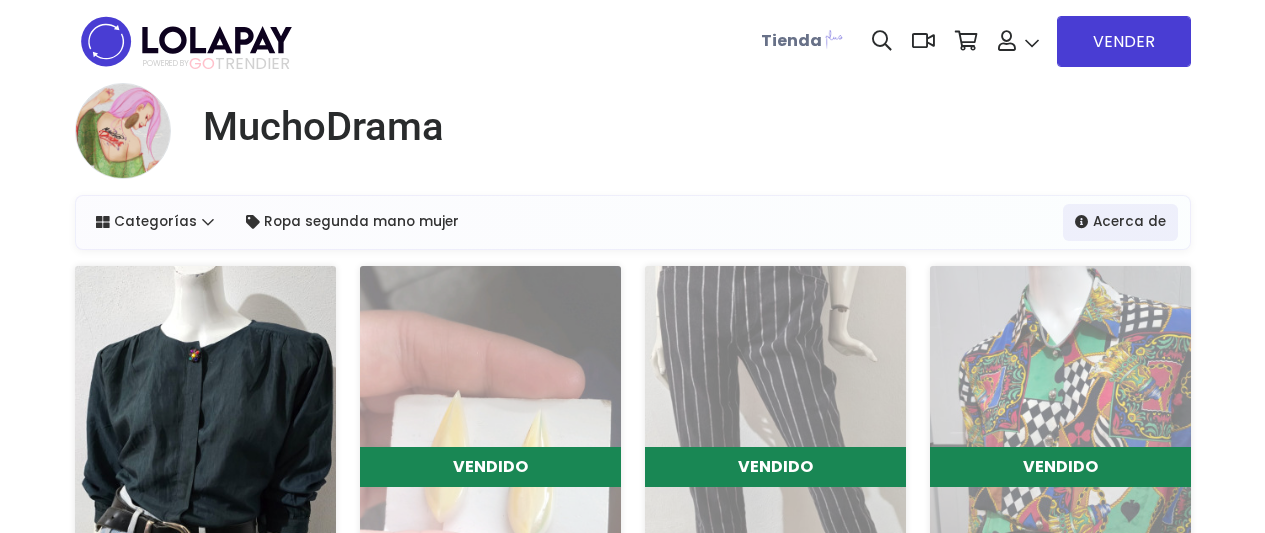 scroll, scrollTop: 0, scrollLeft: 0, axis: both 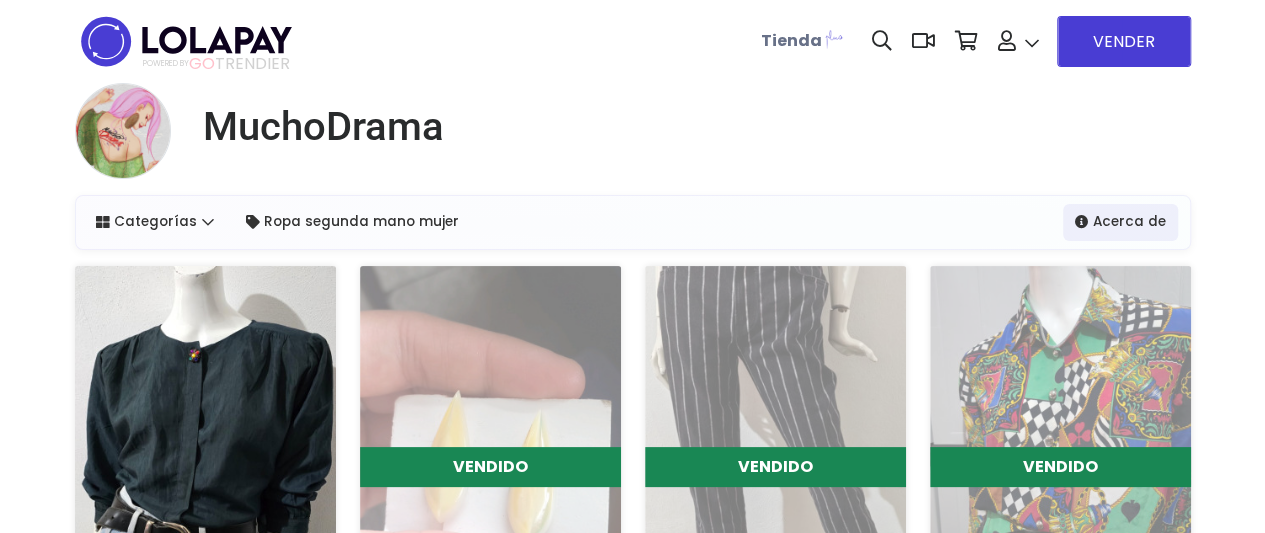 click at bounding box center [205, 447] 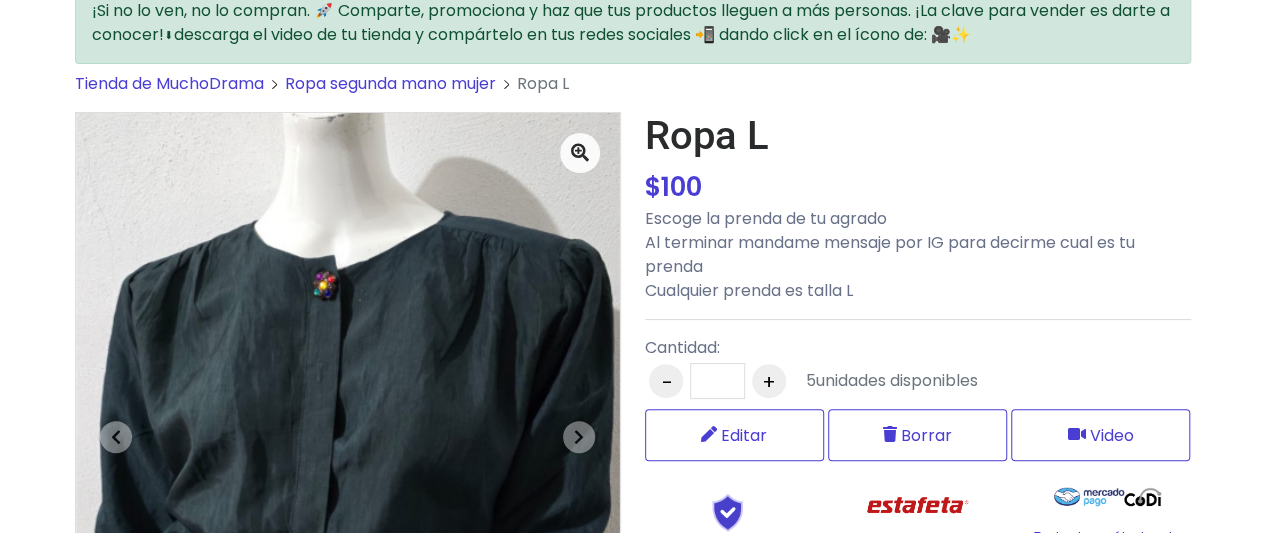 scroll, scrollTop: 0, scrollLeft: 0, axis: both 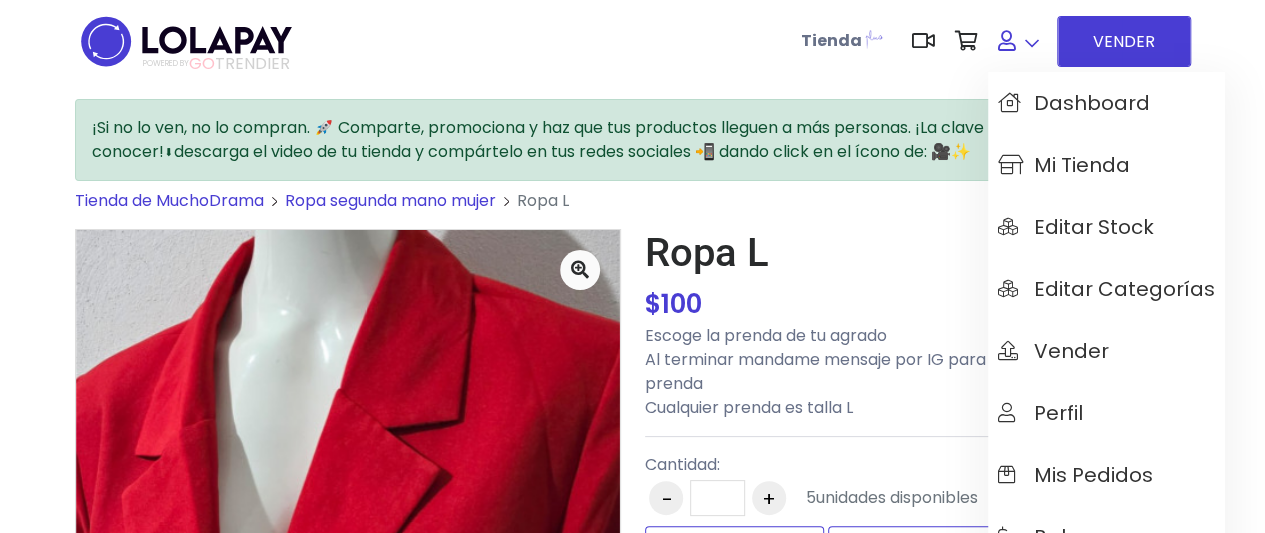 click at bounding box center [1018, 41] 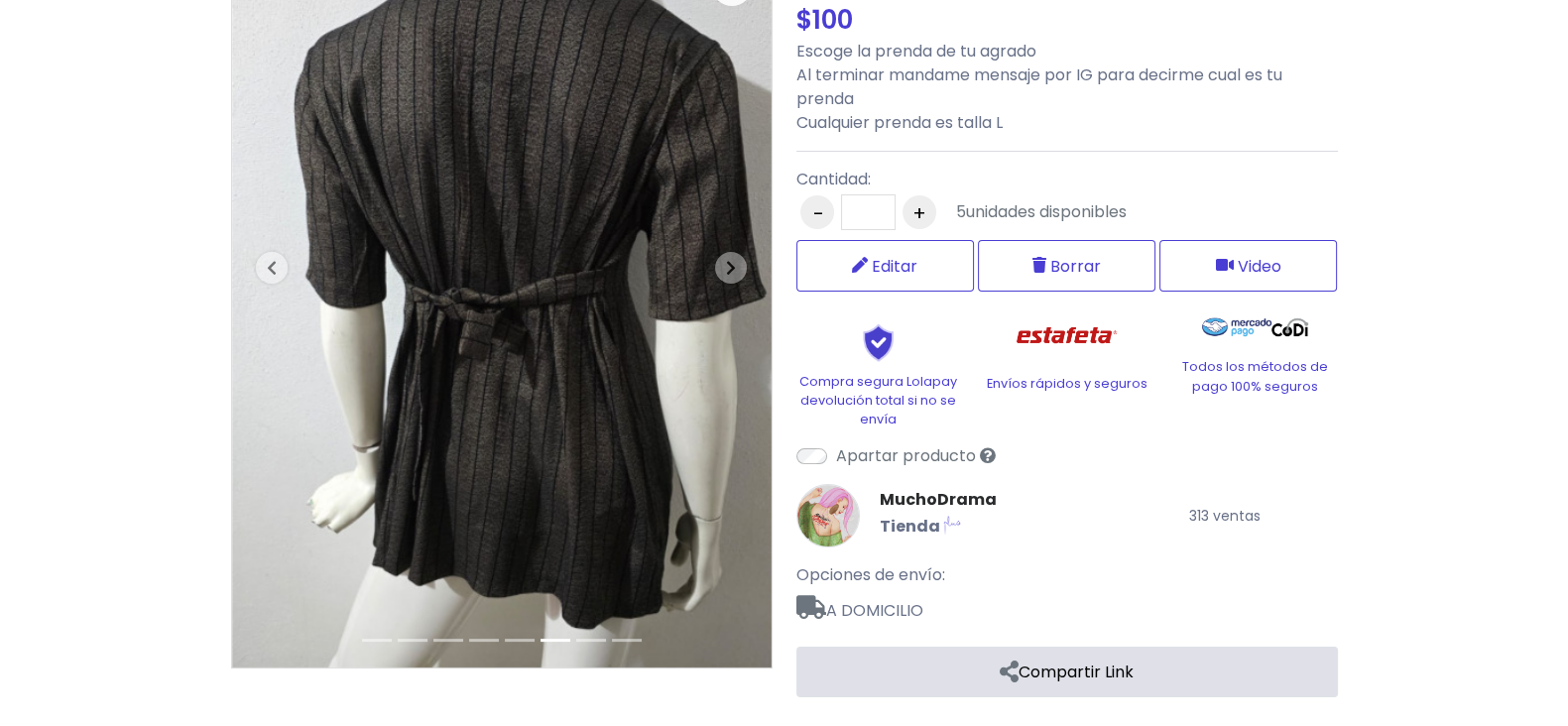 scroll, scrollTop: 0, scrollLeft: 0, axis: both 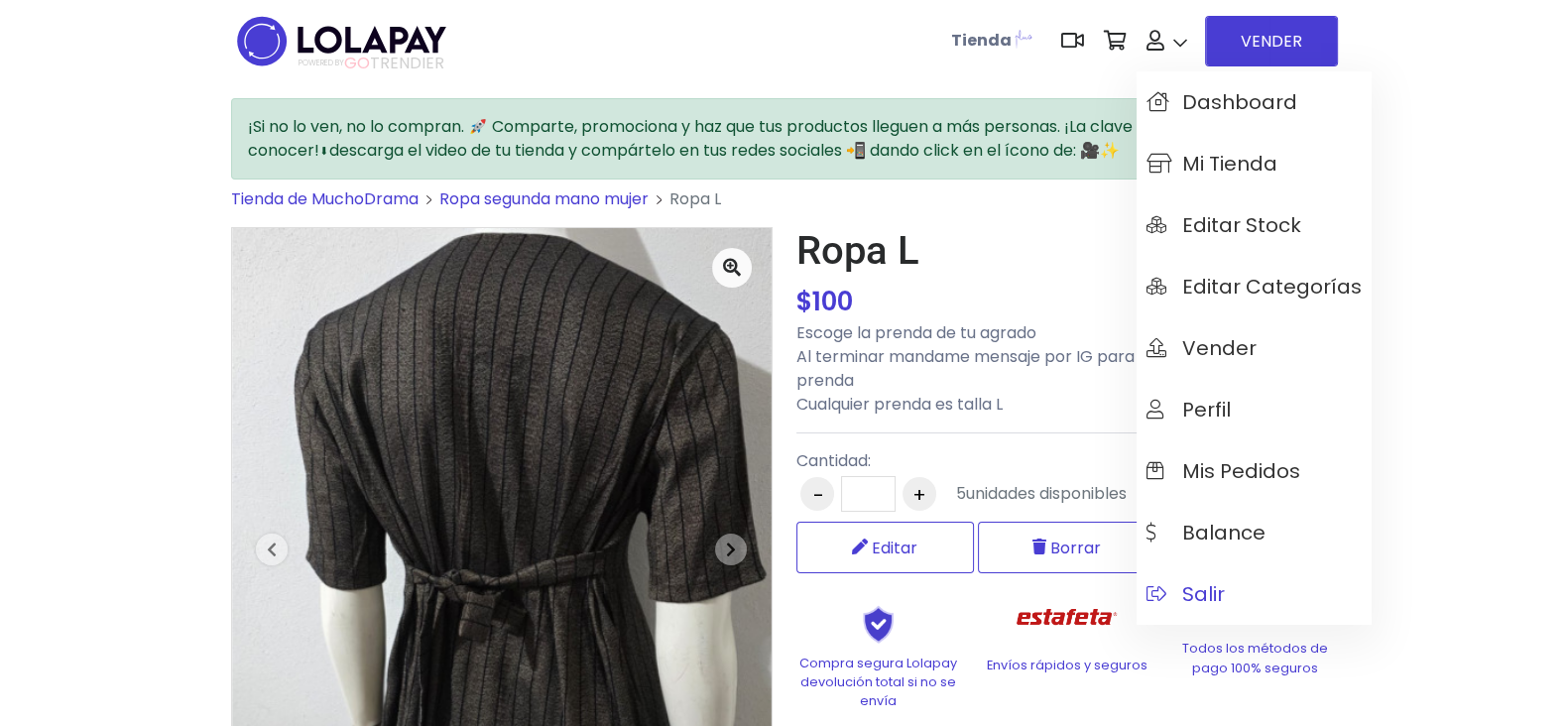 click on "Salir" at bounding box center [1185, 594] 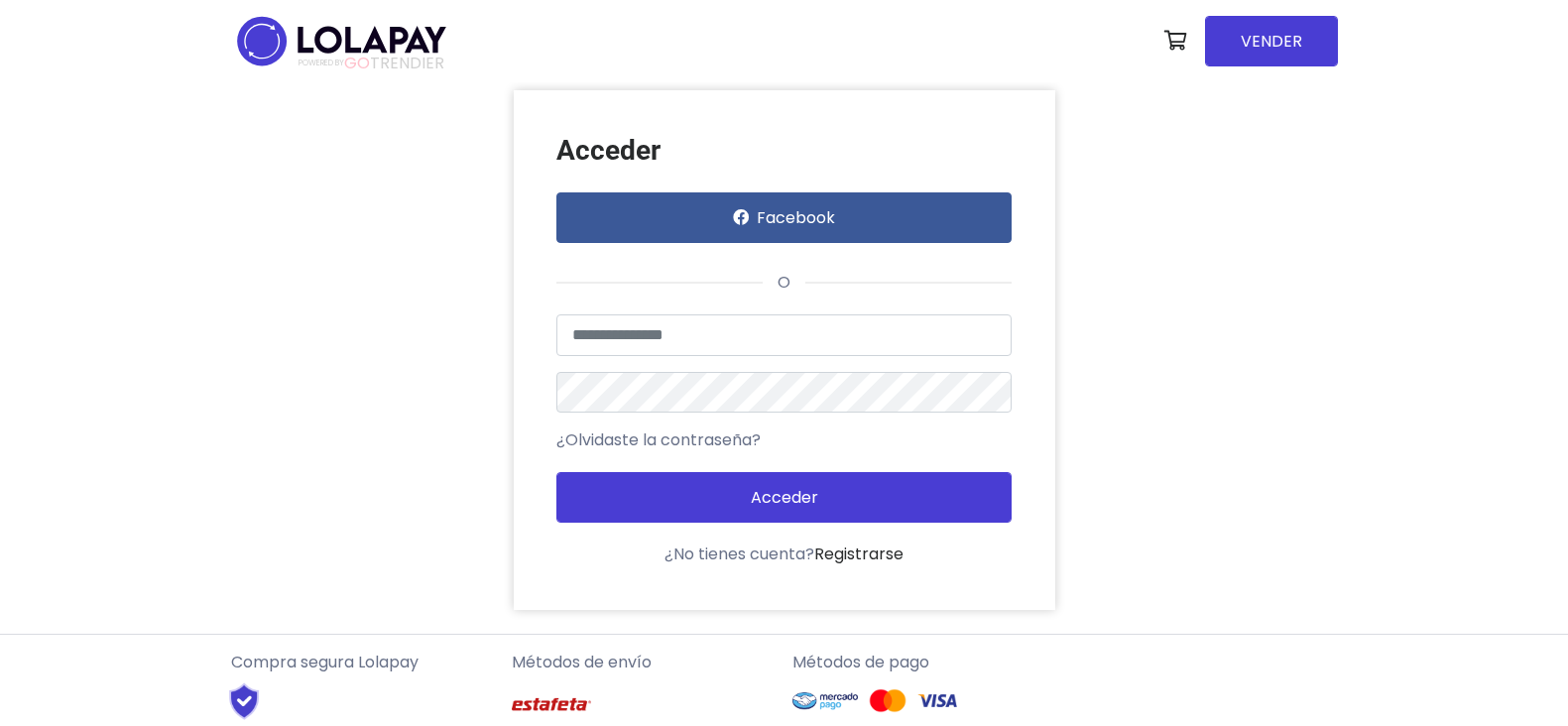 scroll, scrollTop: 0, scrollLeft: 0, axis: both 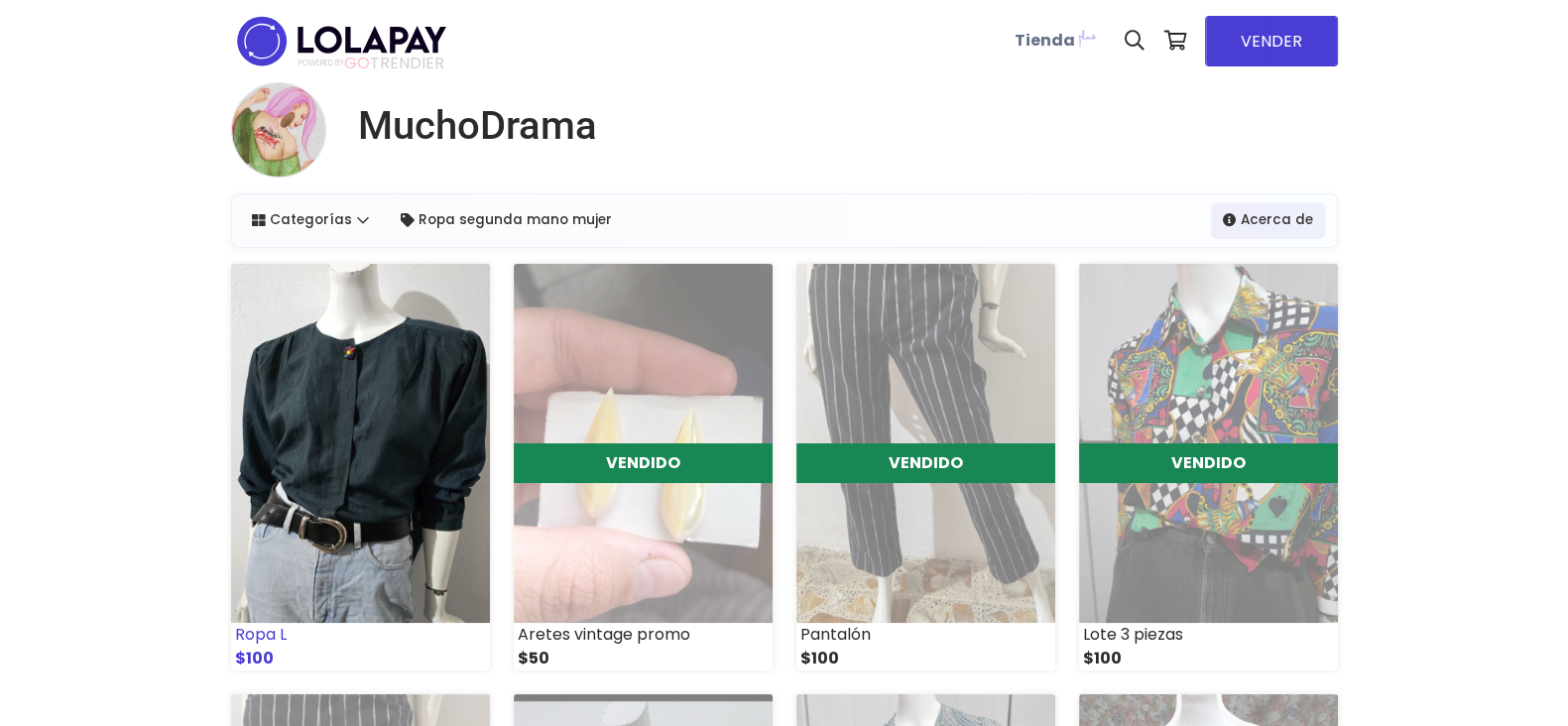 click at bounding box center (360, 443) 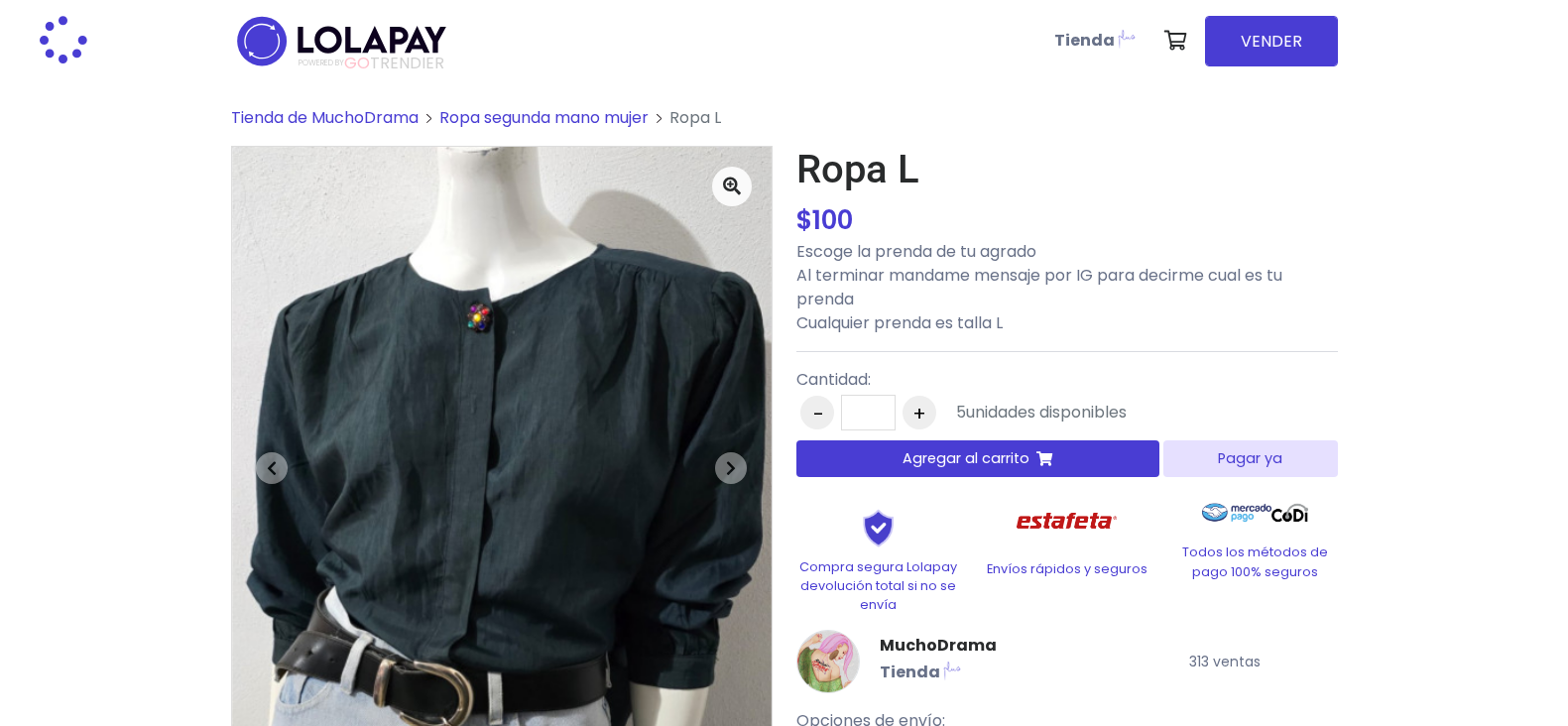 scroll, scrollTop: 0, scrollLeft: 0, axis: both 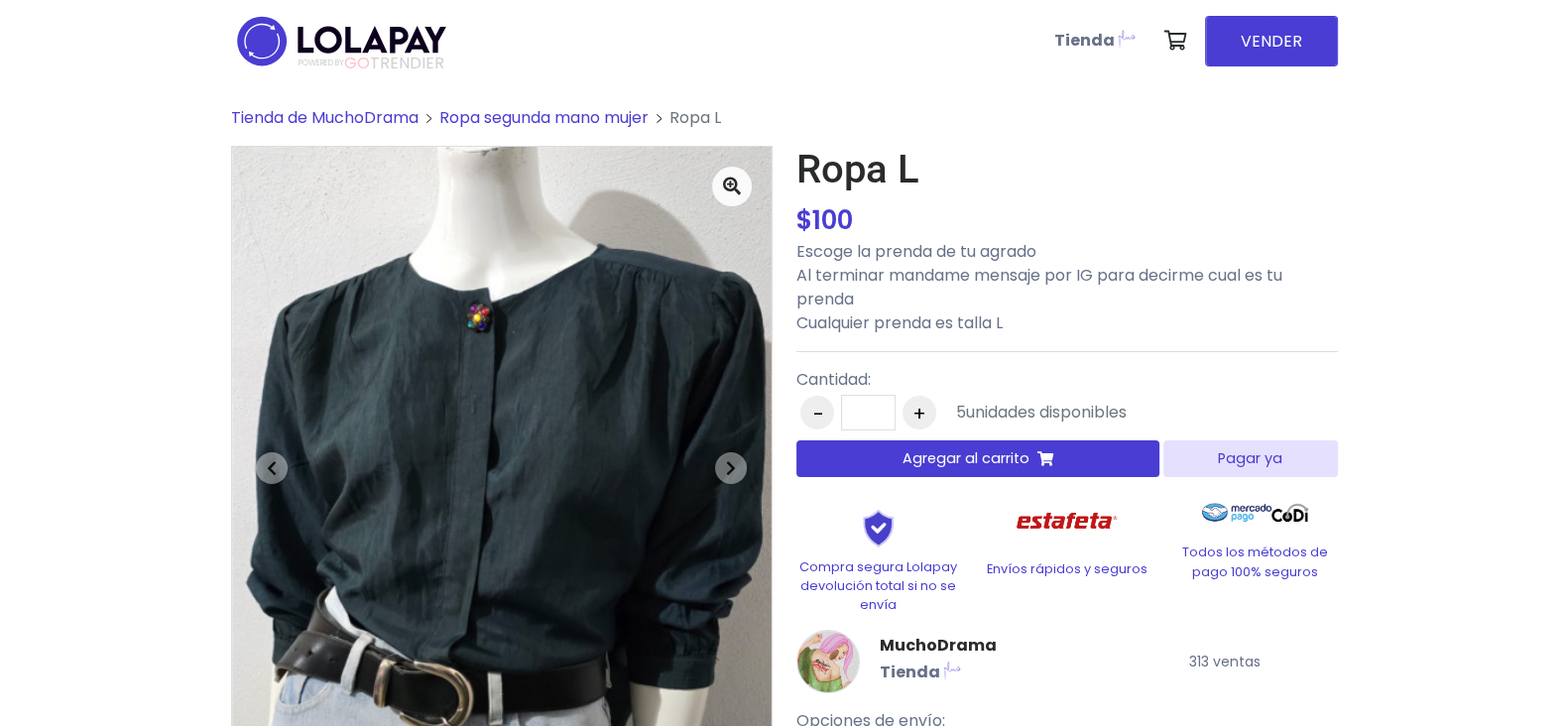 click on "Pagar ya" at bounding box center [1250, 458] 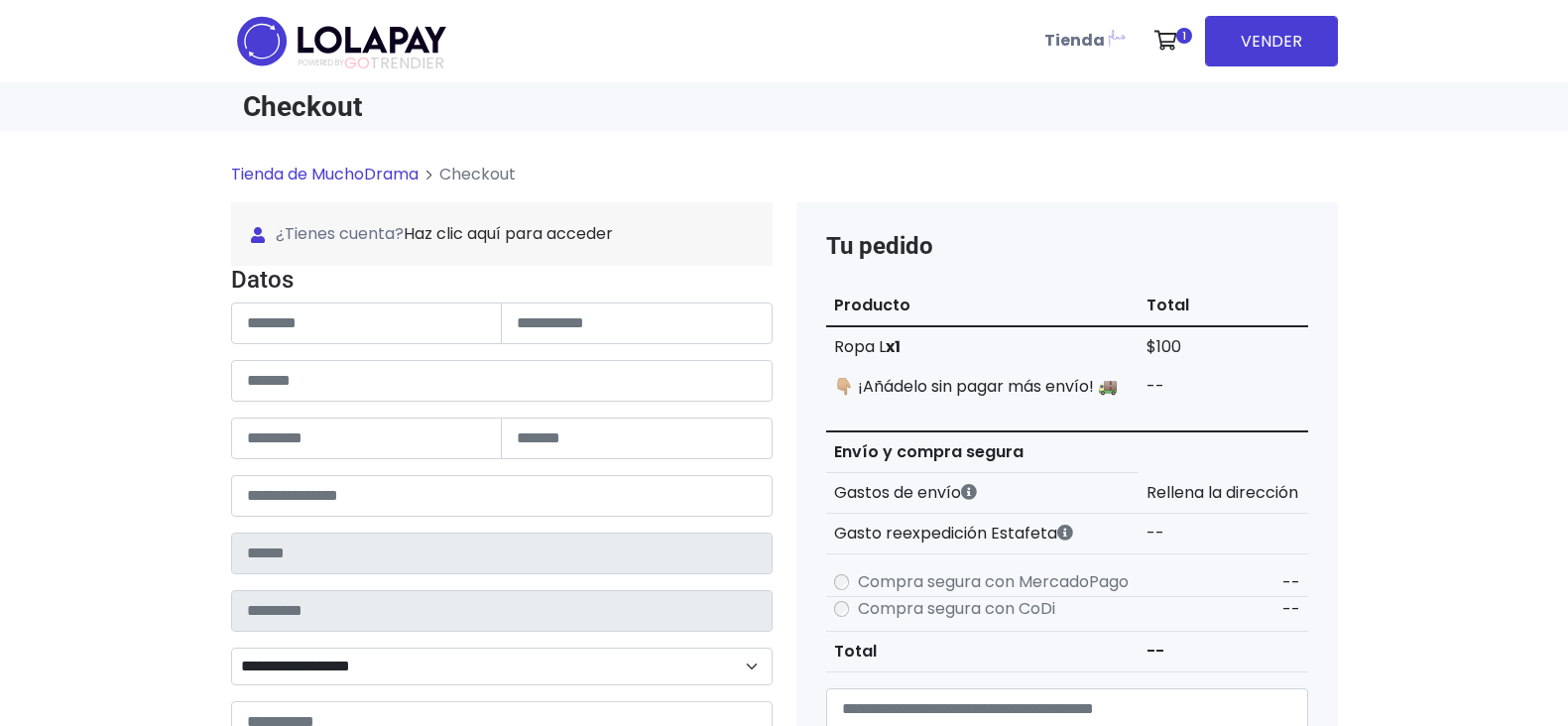 scroll, scrollTop: 0, scrollLeft: 0, axis: both 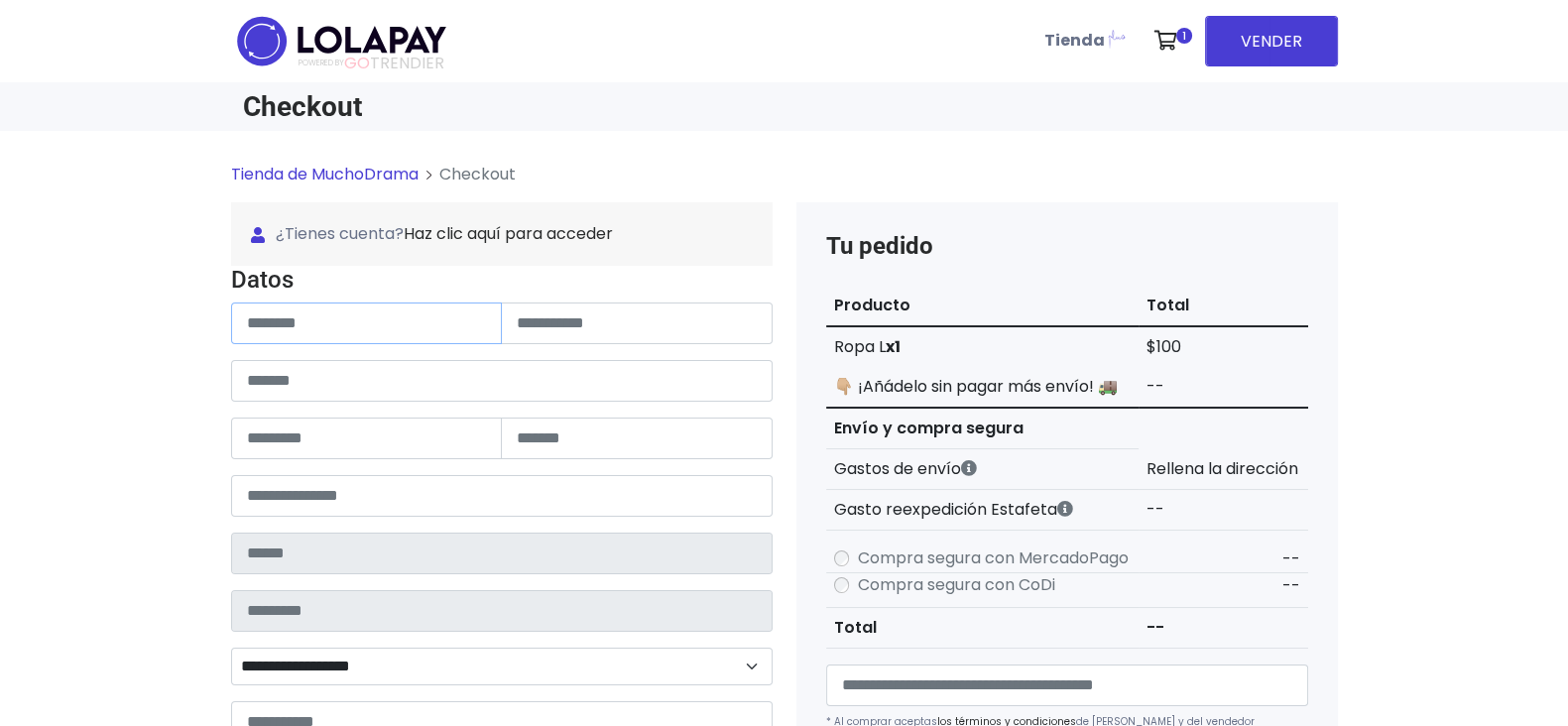 click at bounding box center (367, 323) 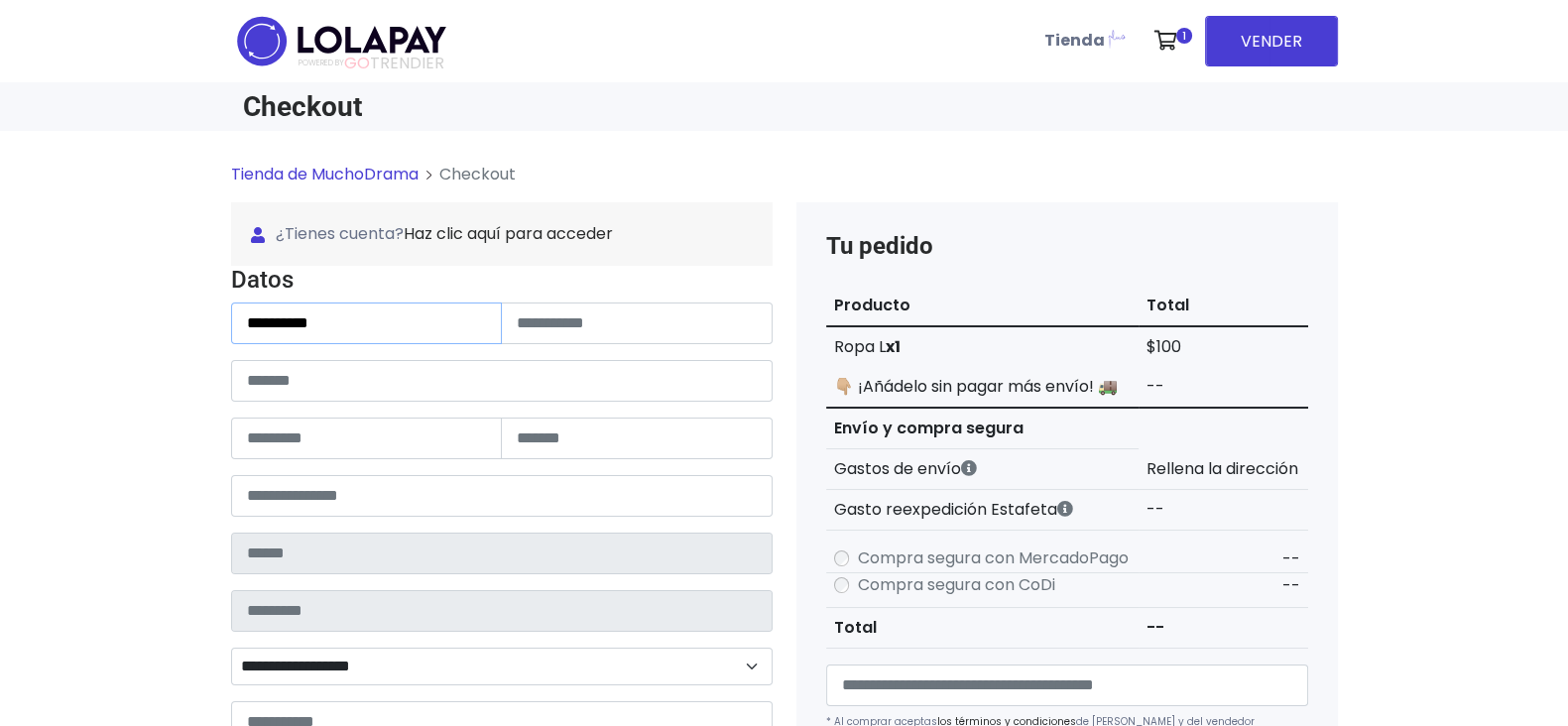 type on "*********" 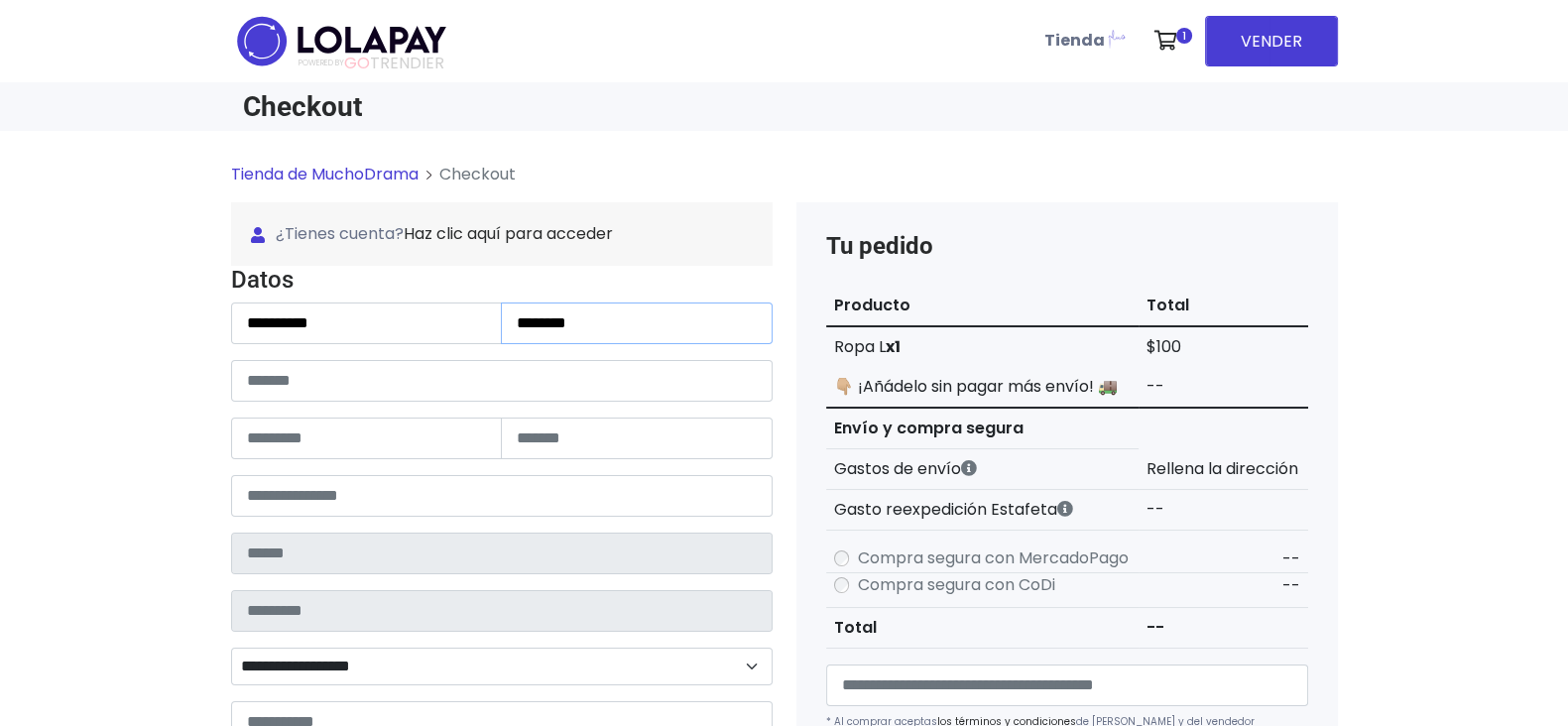 type on "********" 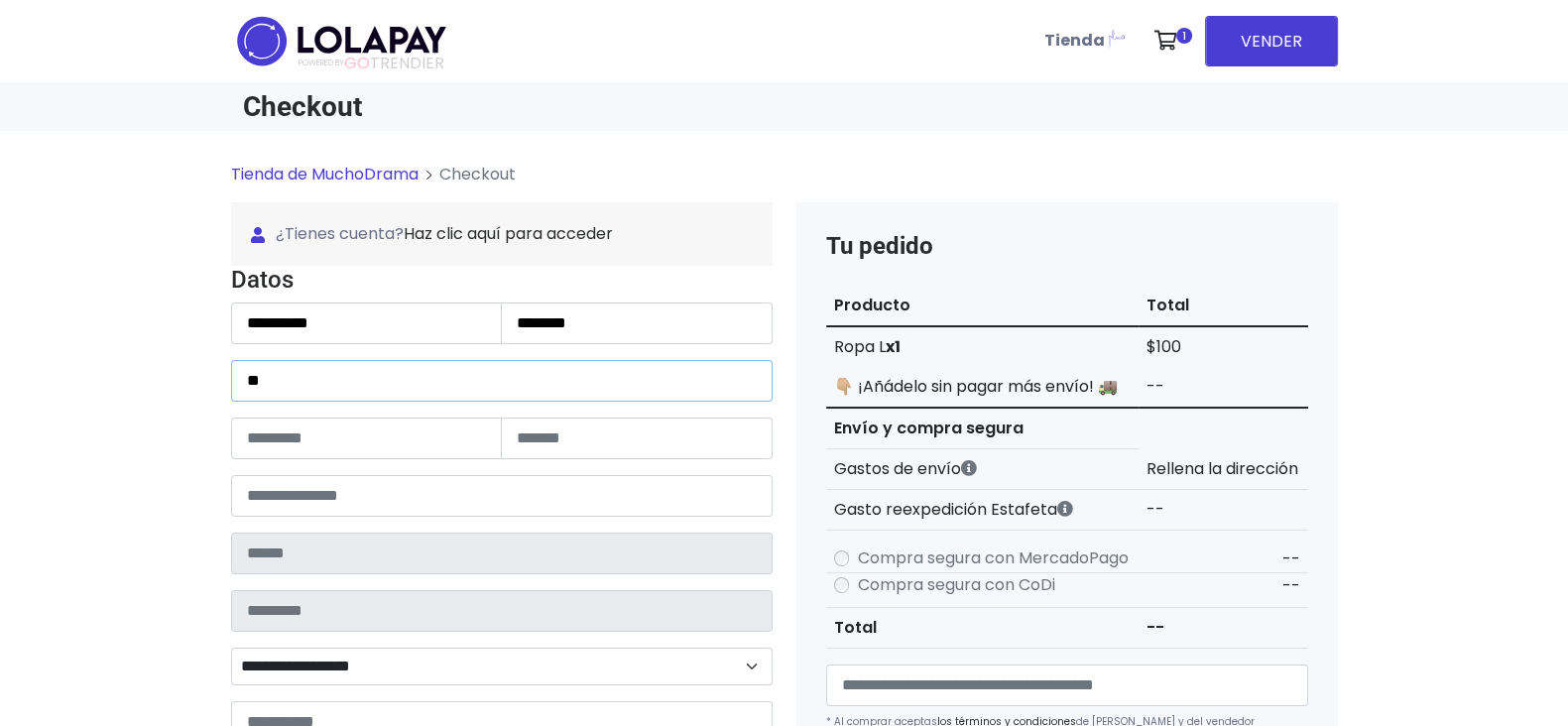 type on "*" 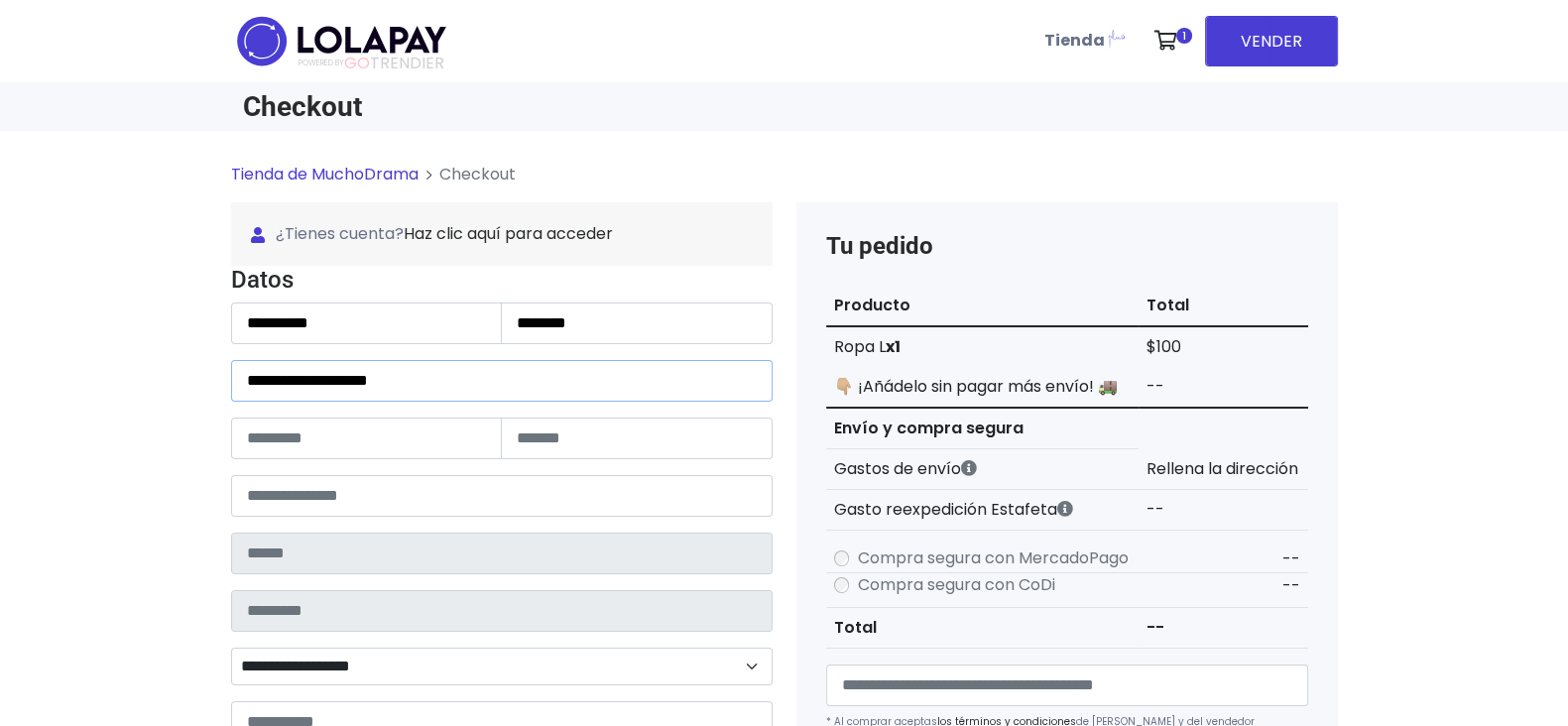 type on "**********" 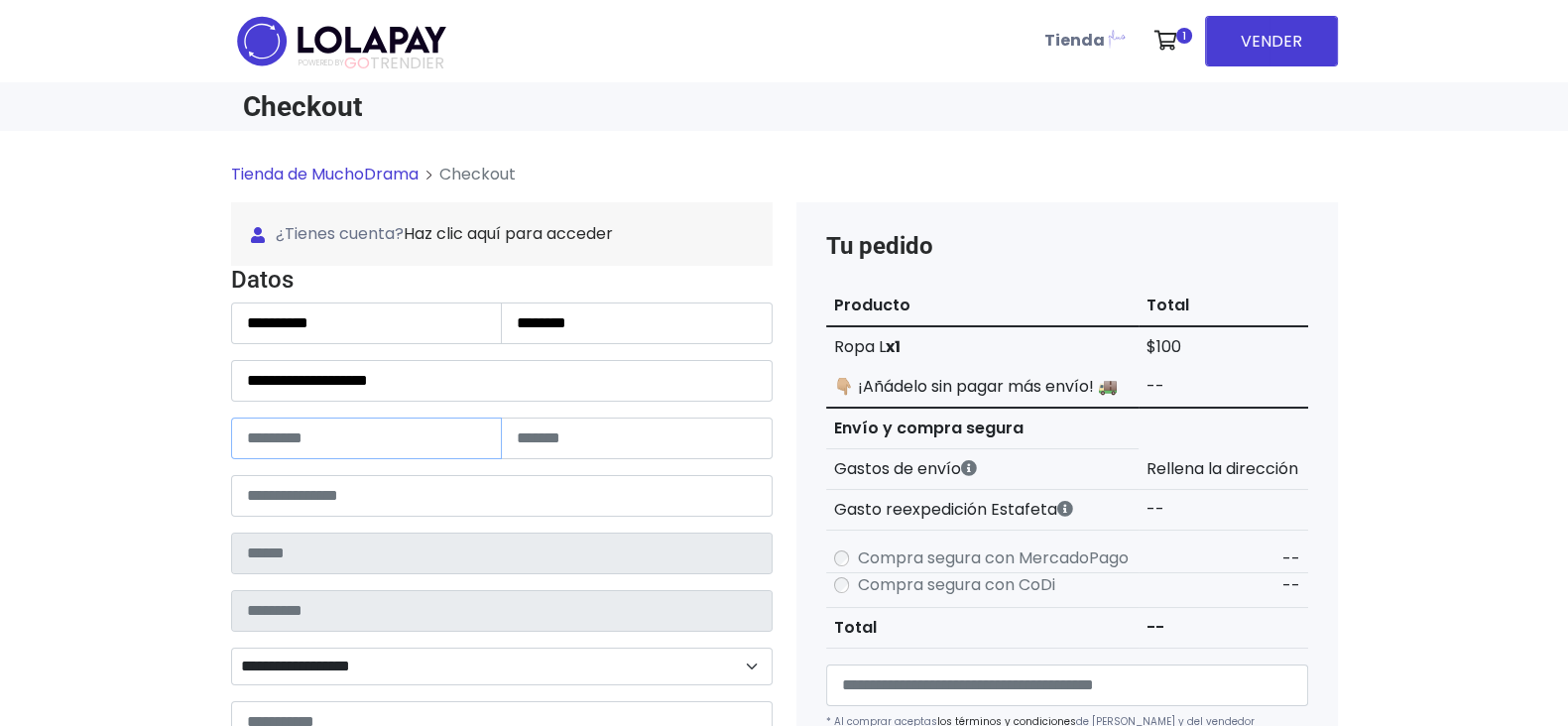 type on "*" 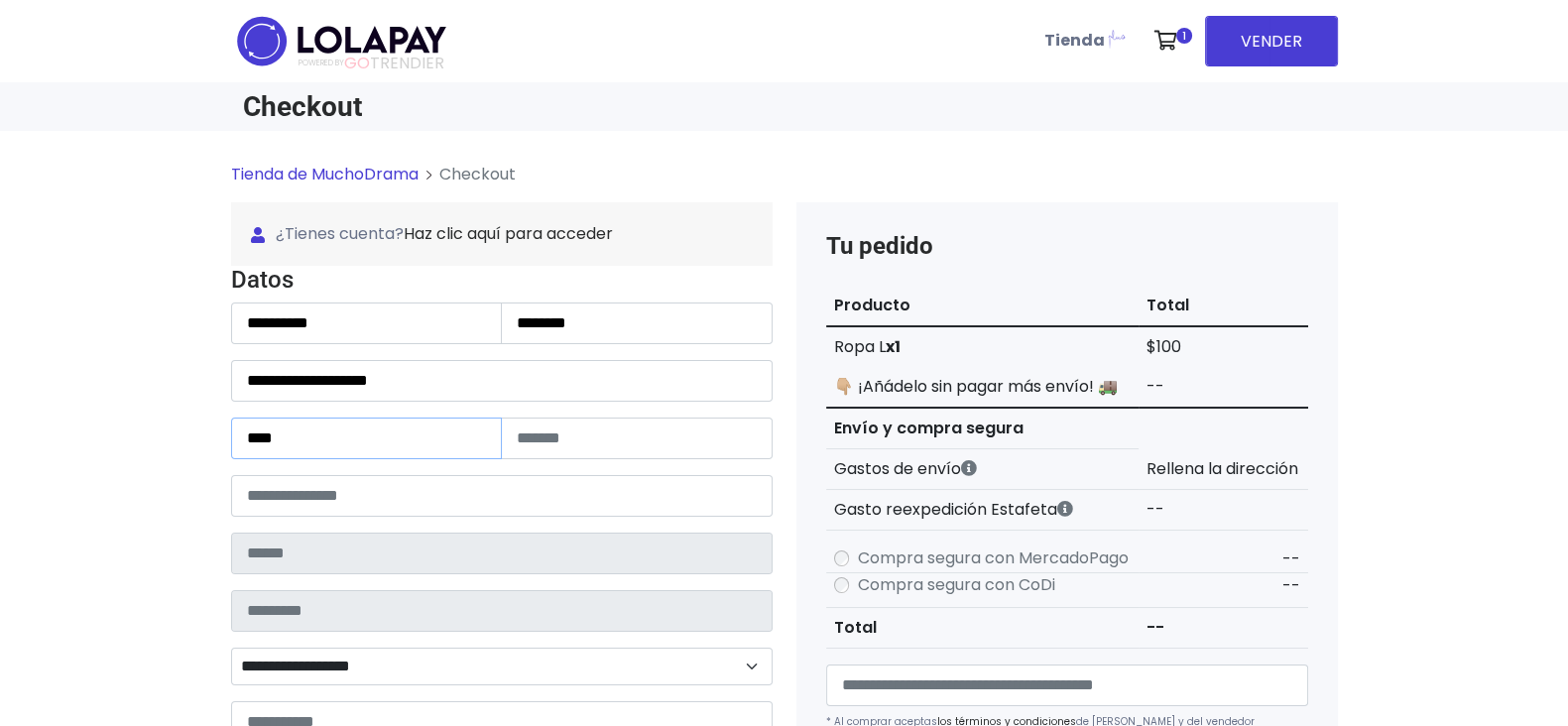 type on "***" 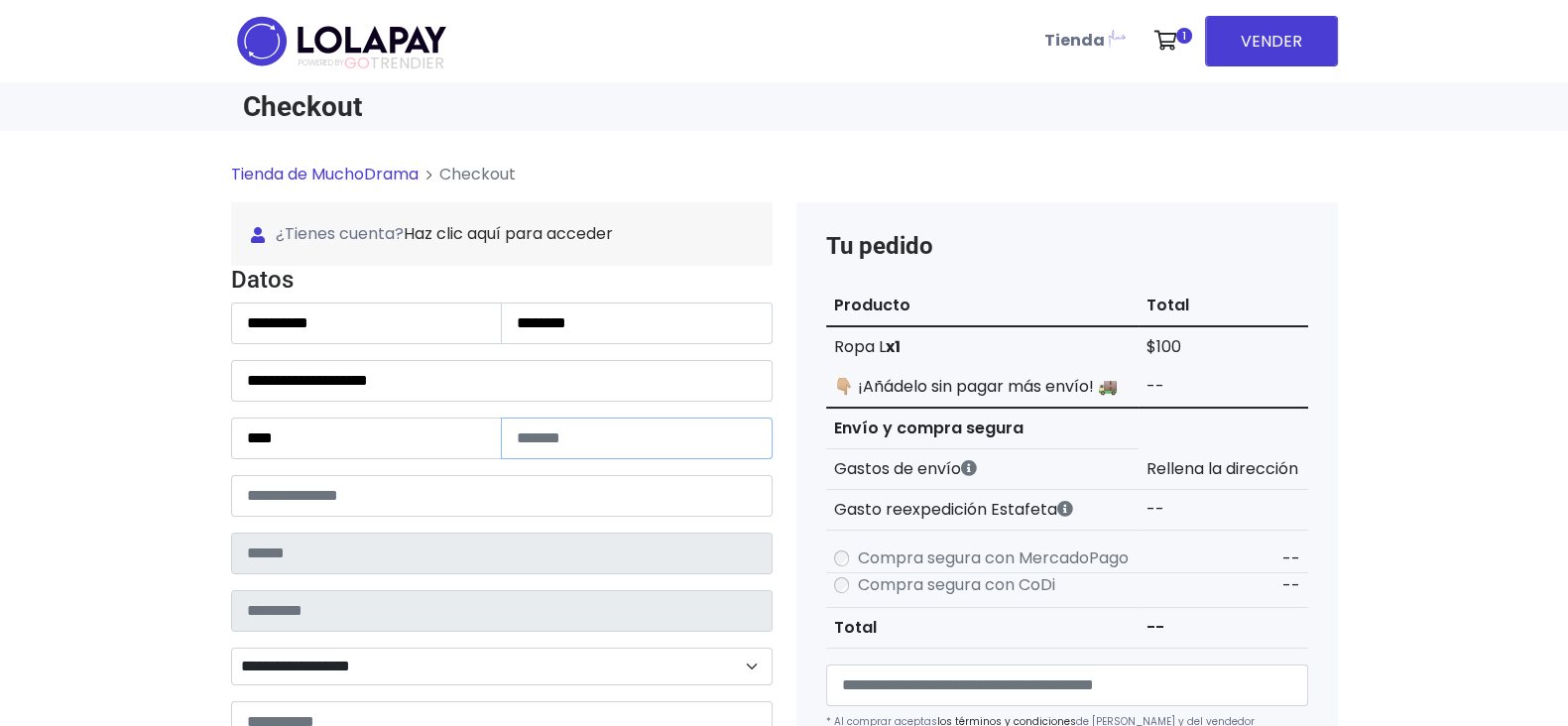 click at bounding box center [637, 438] 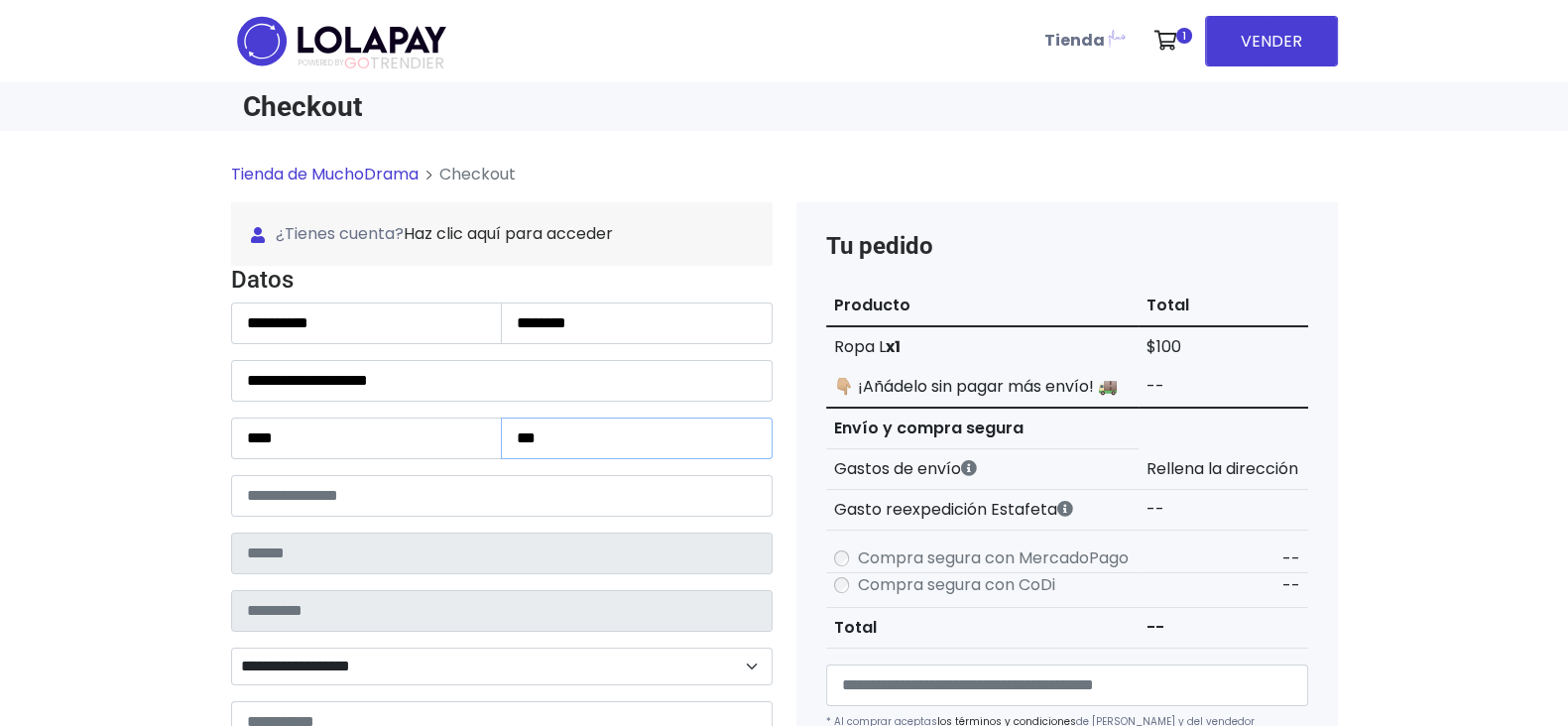 type on "*" 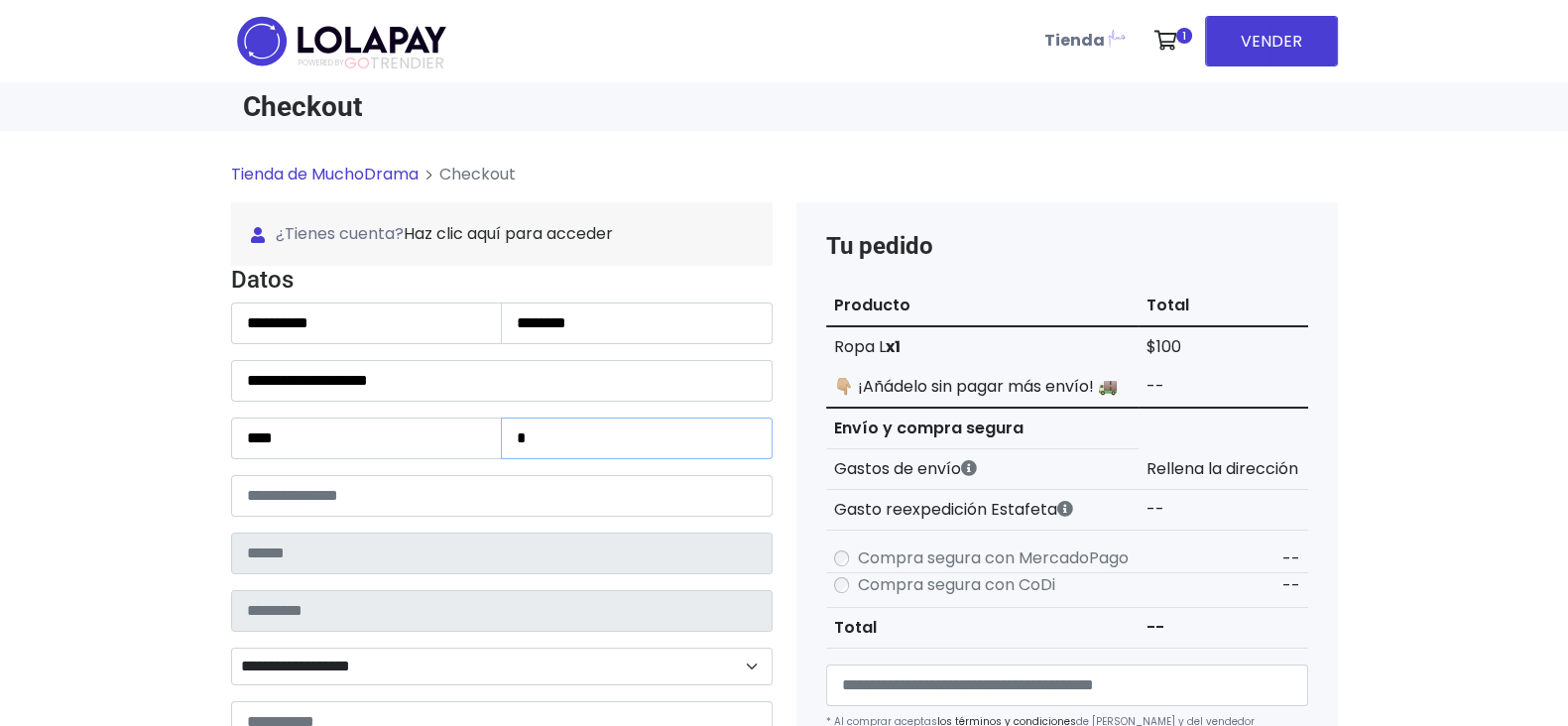 type 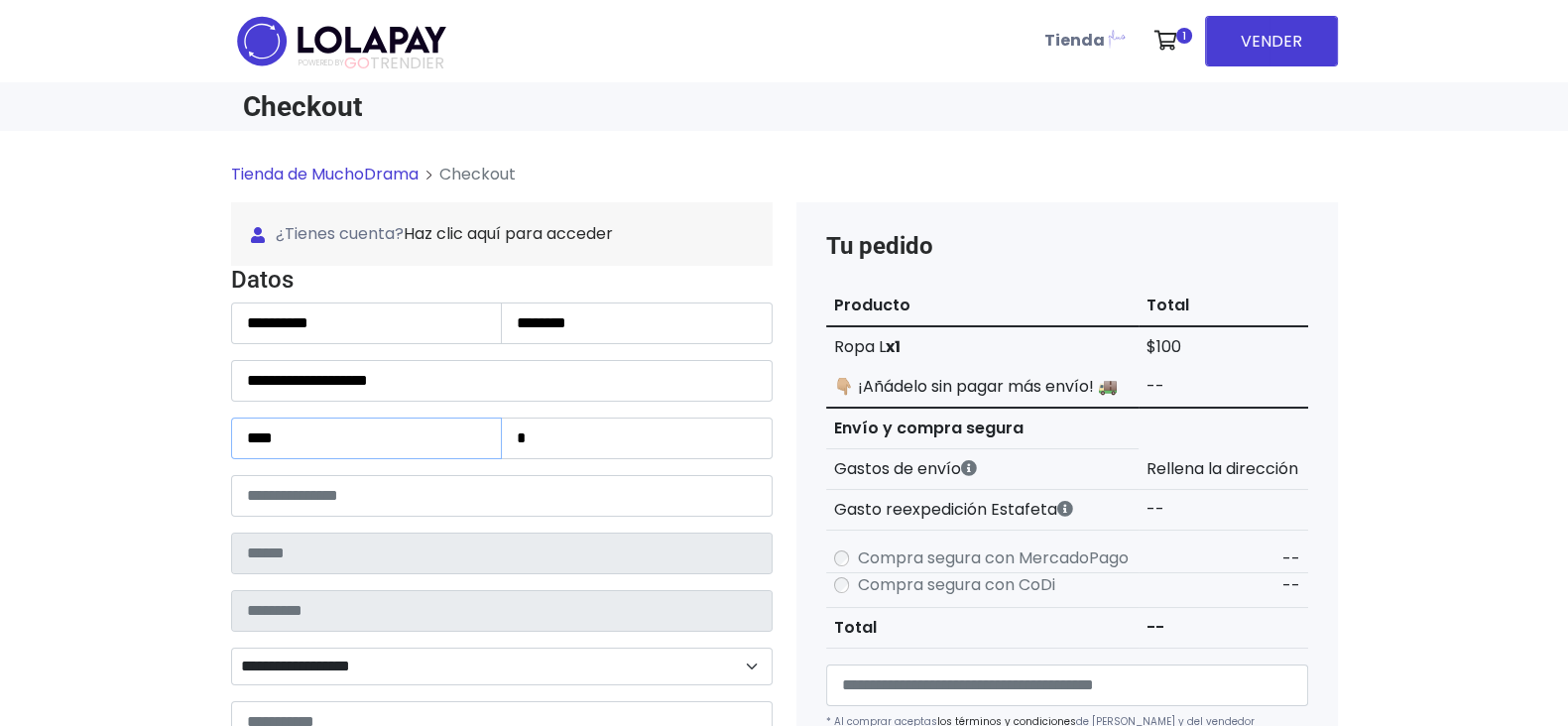 click on "***" at bounding box center [367, 438] 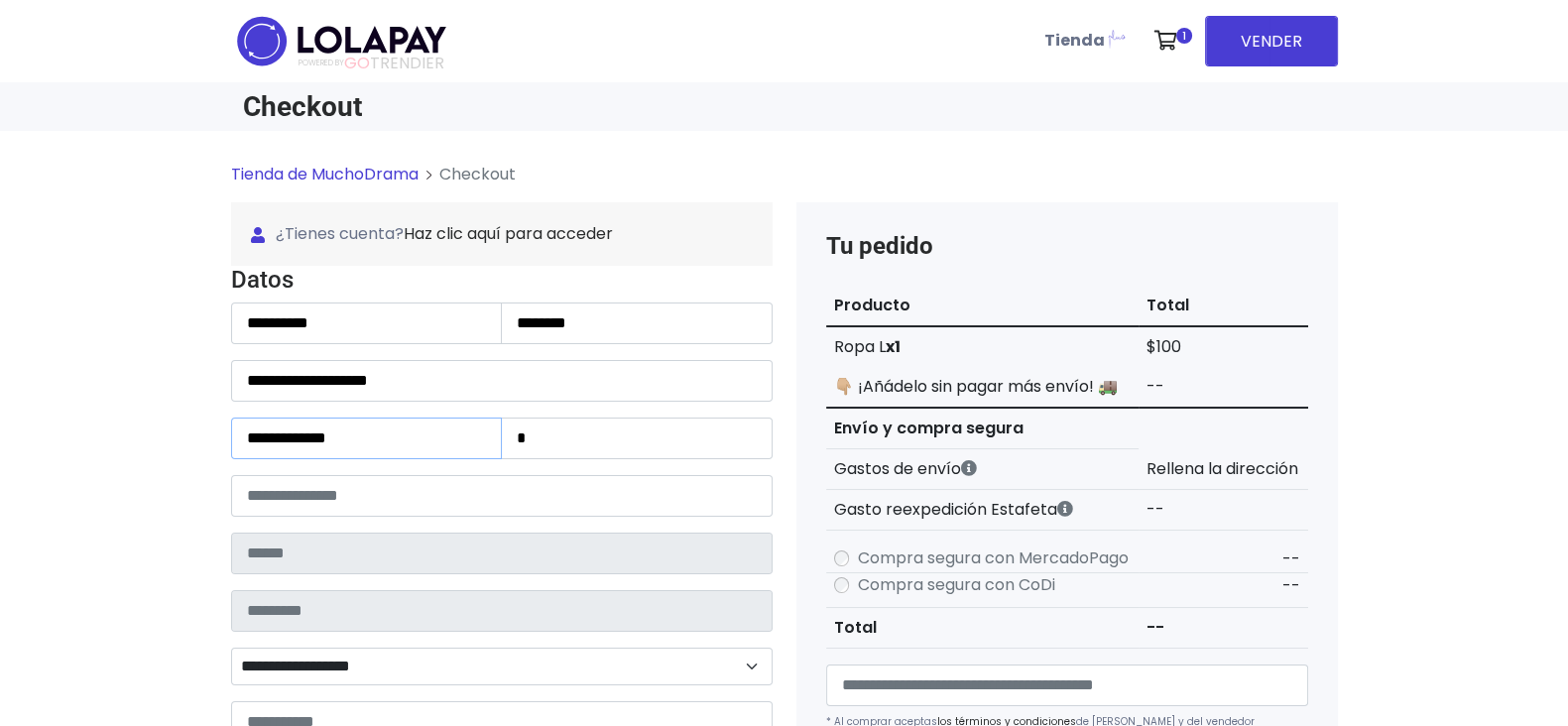type on "**********" 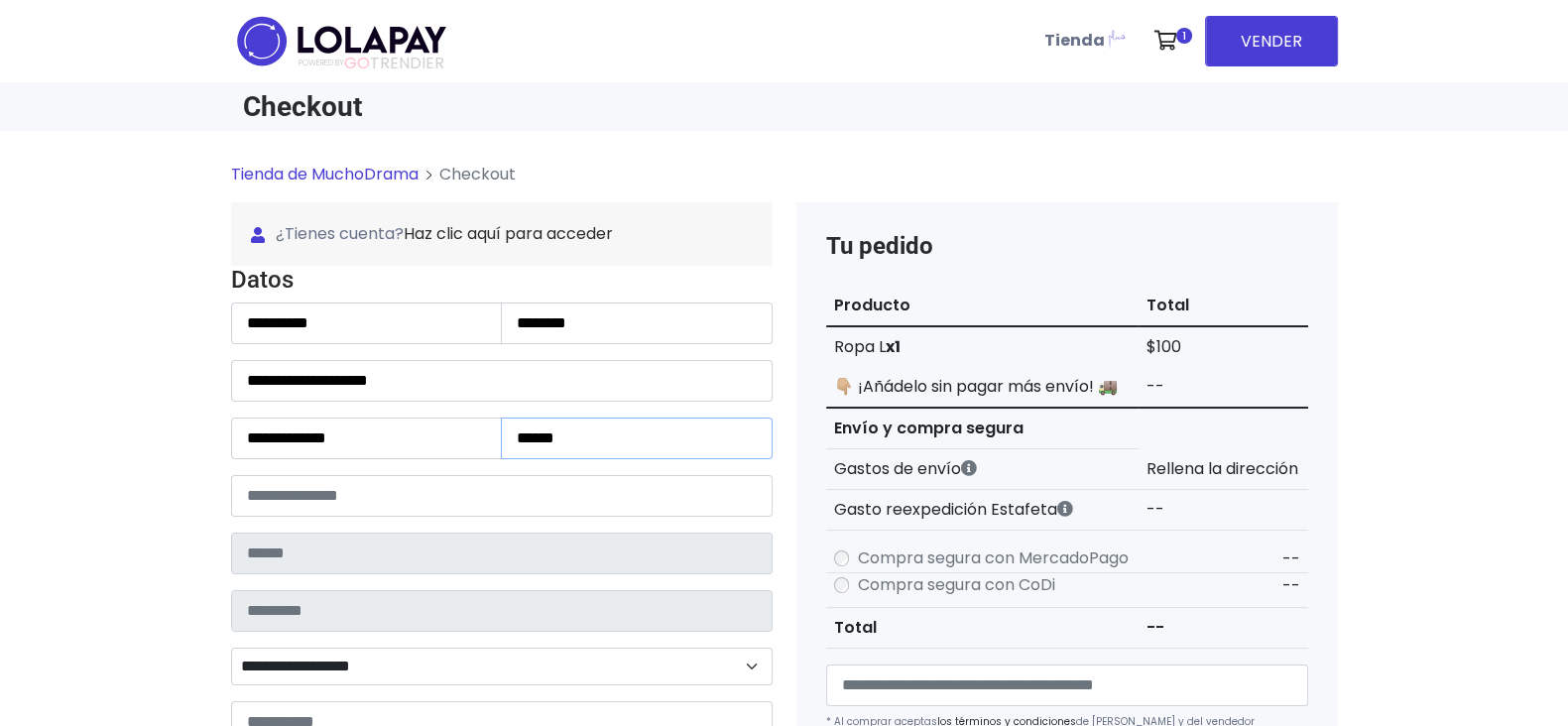 type on "******" 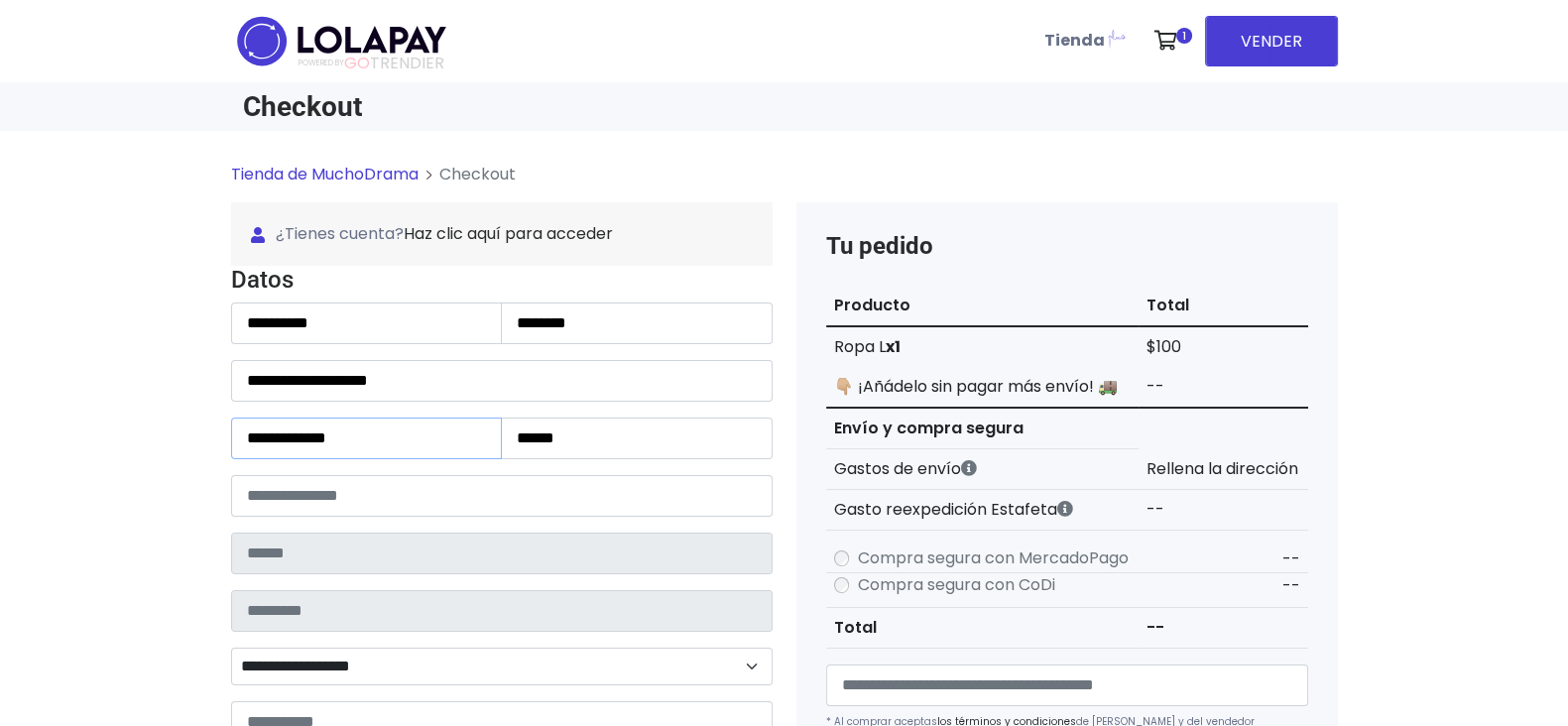 drag, startPoint x: 390, startPoint y: 435, endPoint x: 289, endPoint y: 462, distance: 104.54664 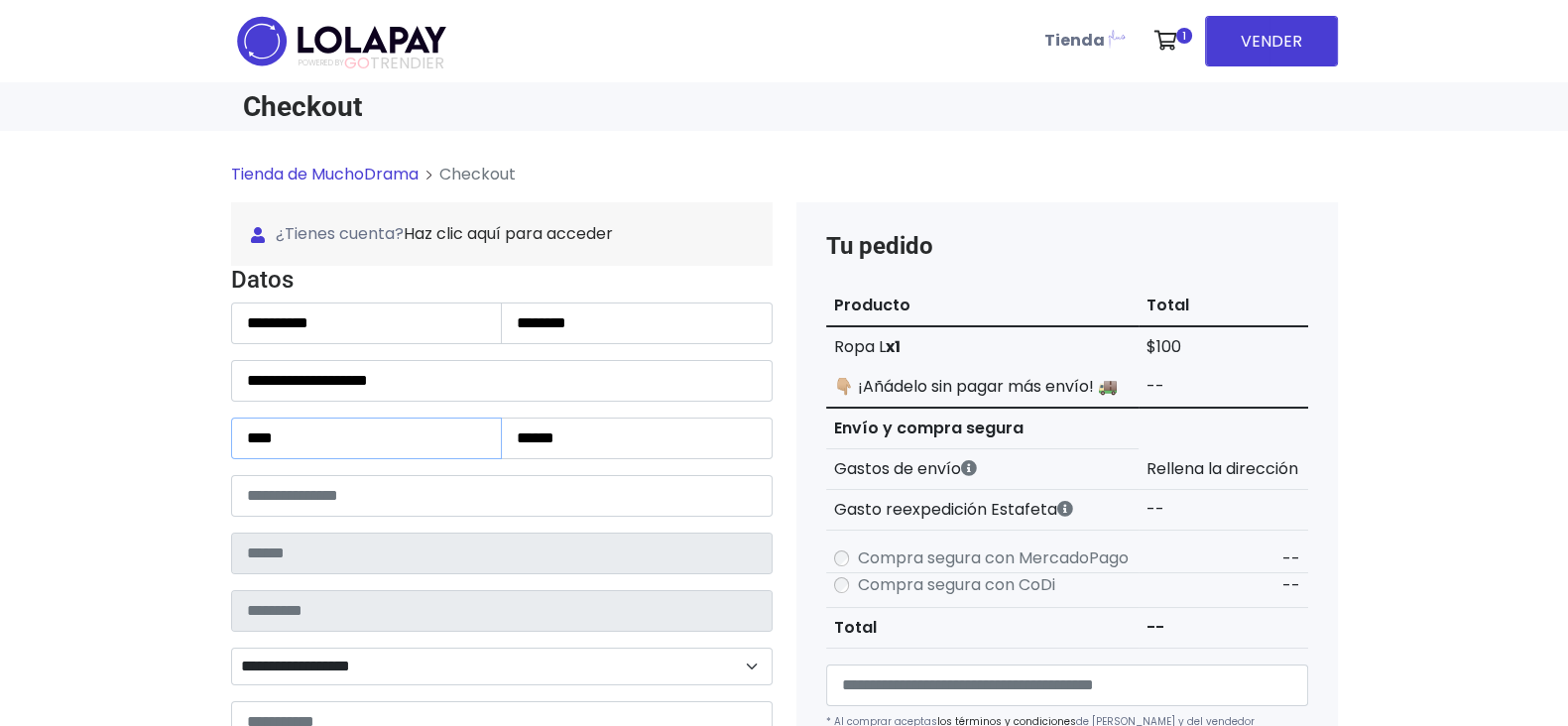 type on "***" 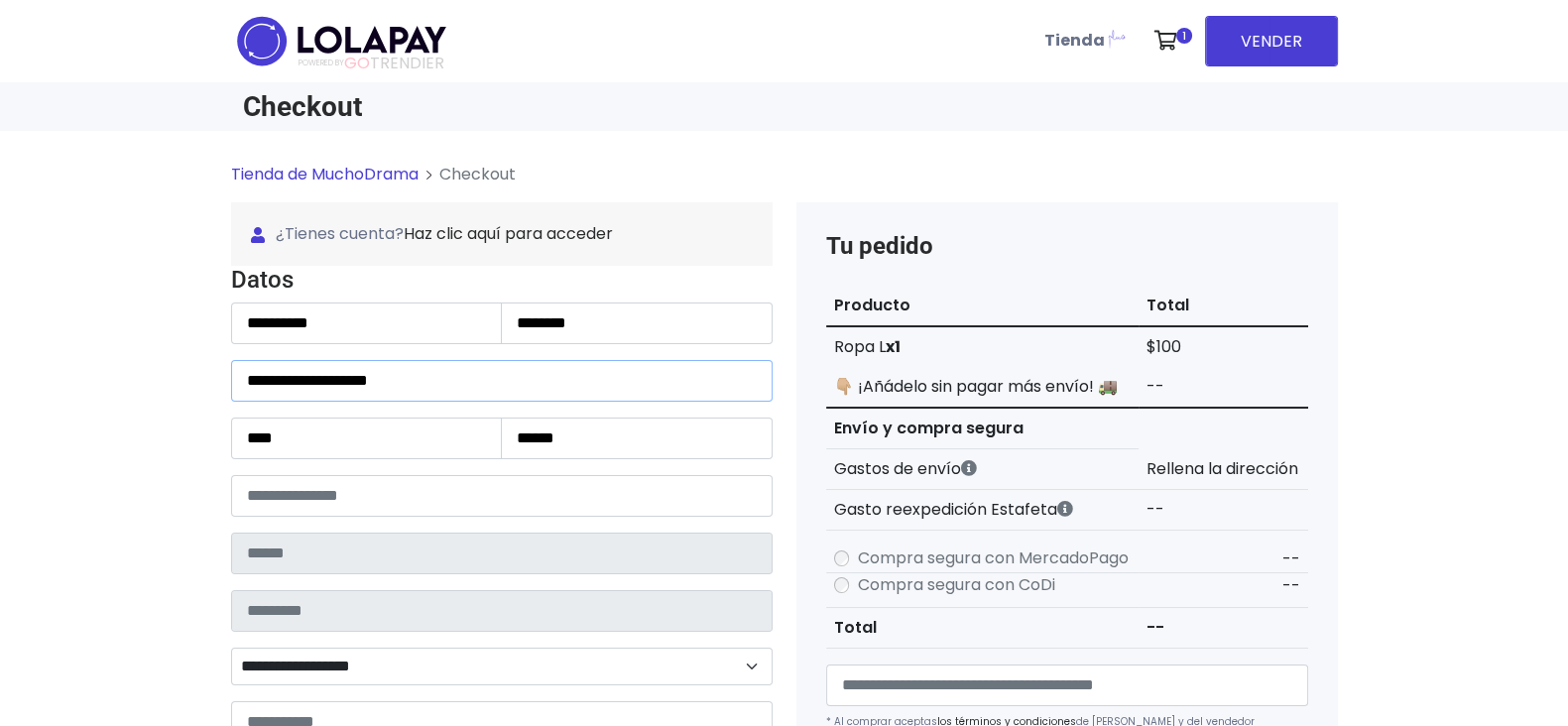 click on "**********" at bounding box center [502, 381] 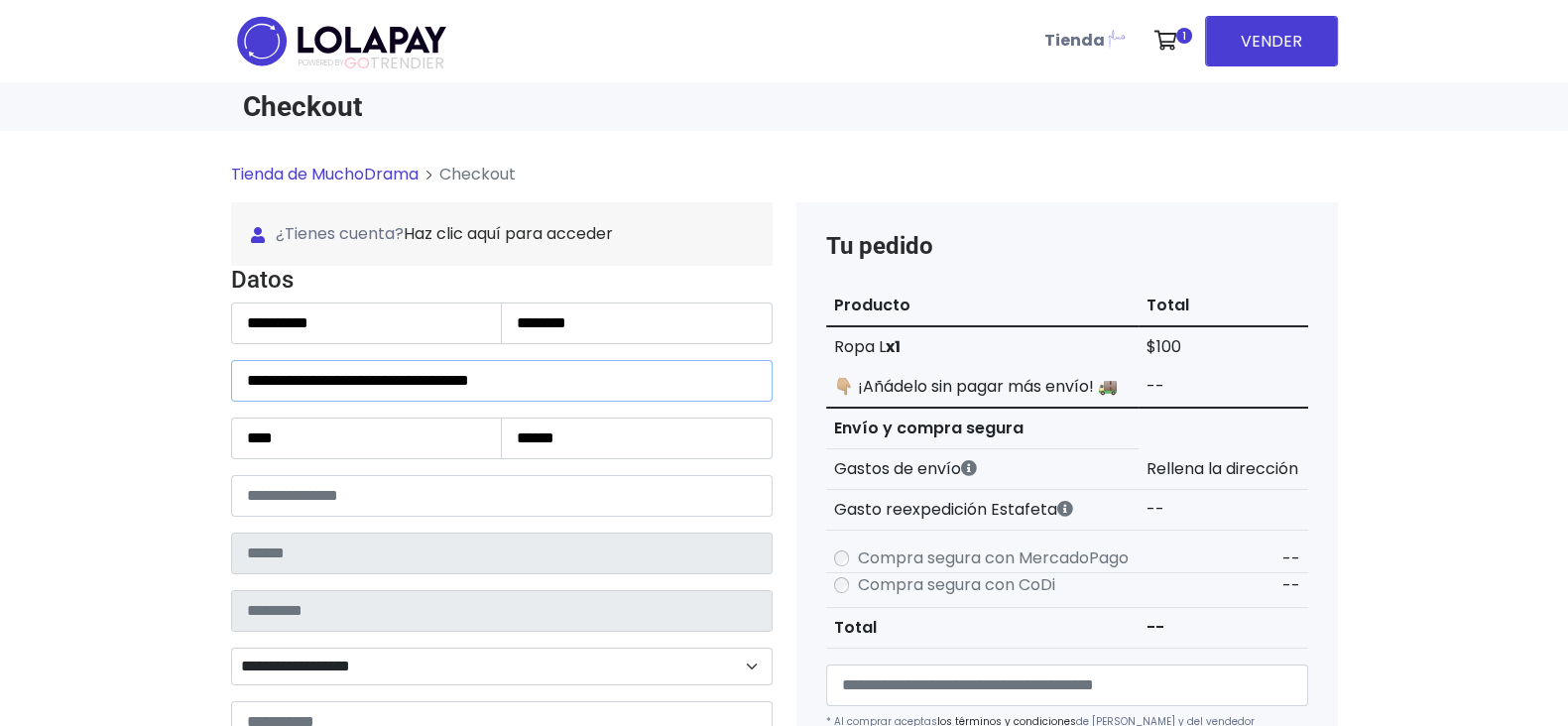 type on "**********" 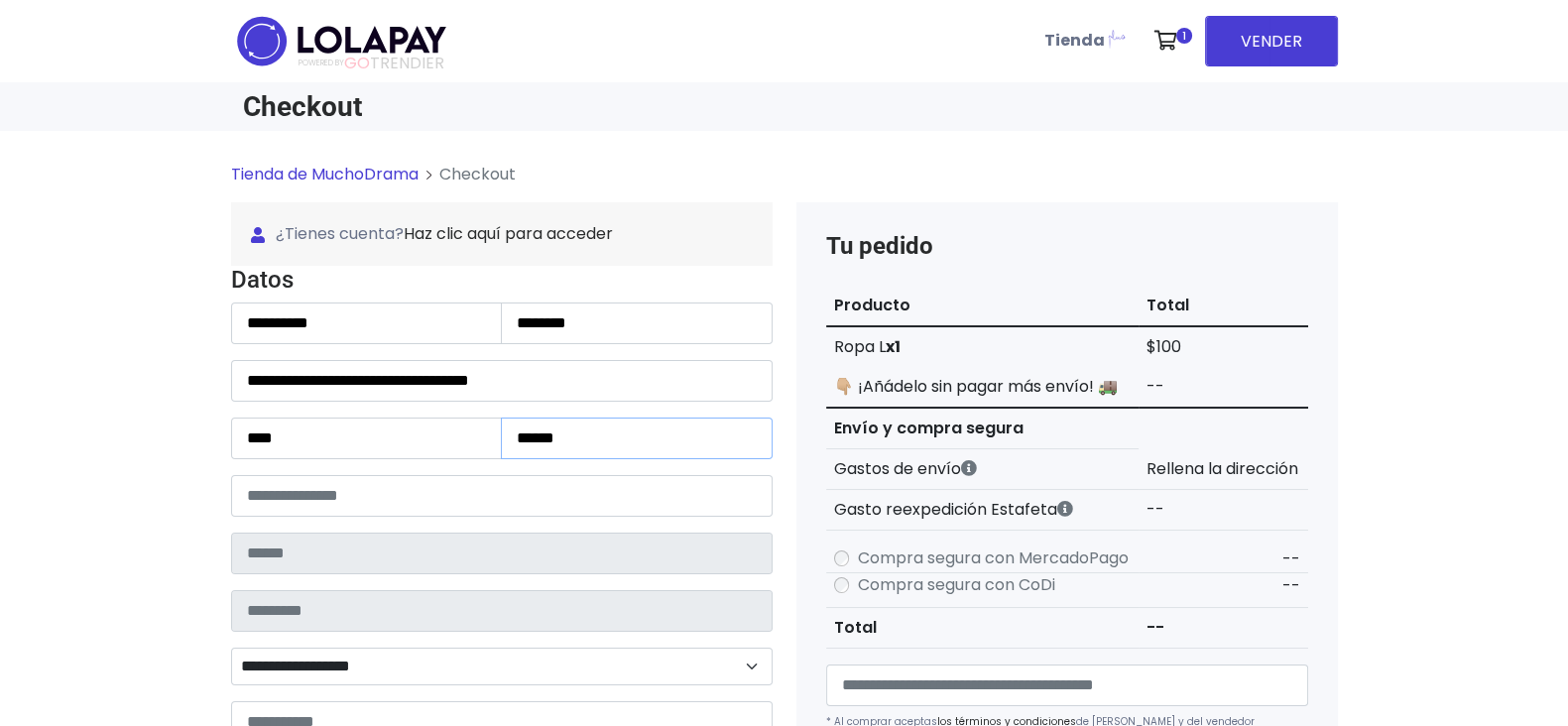 drag, startPoint x: 578, startPoint y: 444, endPoint x: 357, endPoint y: 490, distance: 225.73657 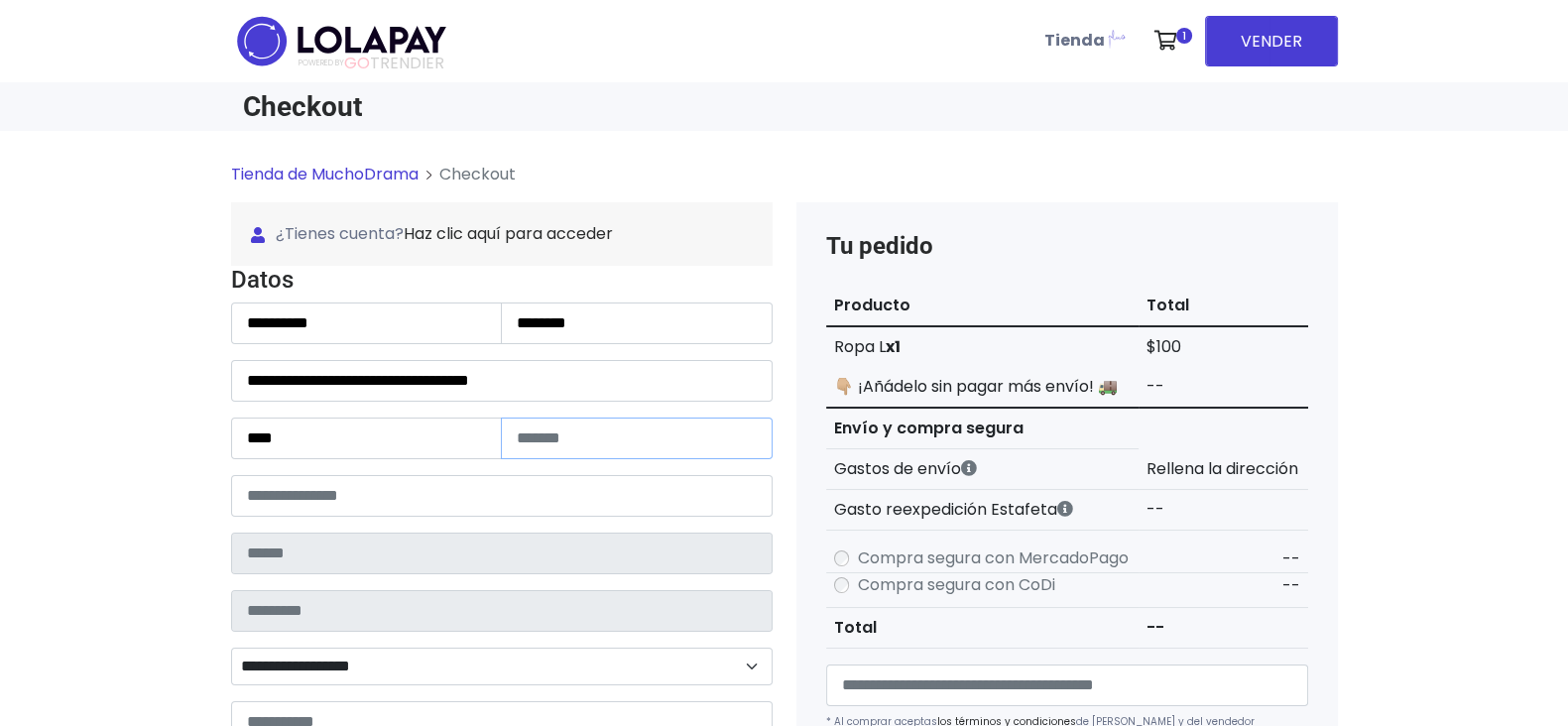 type 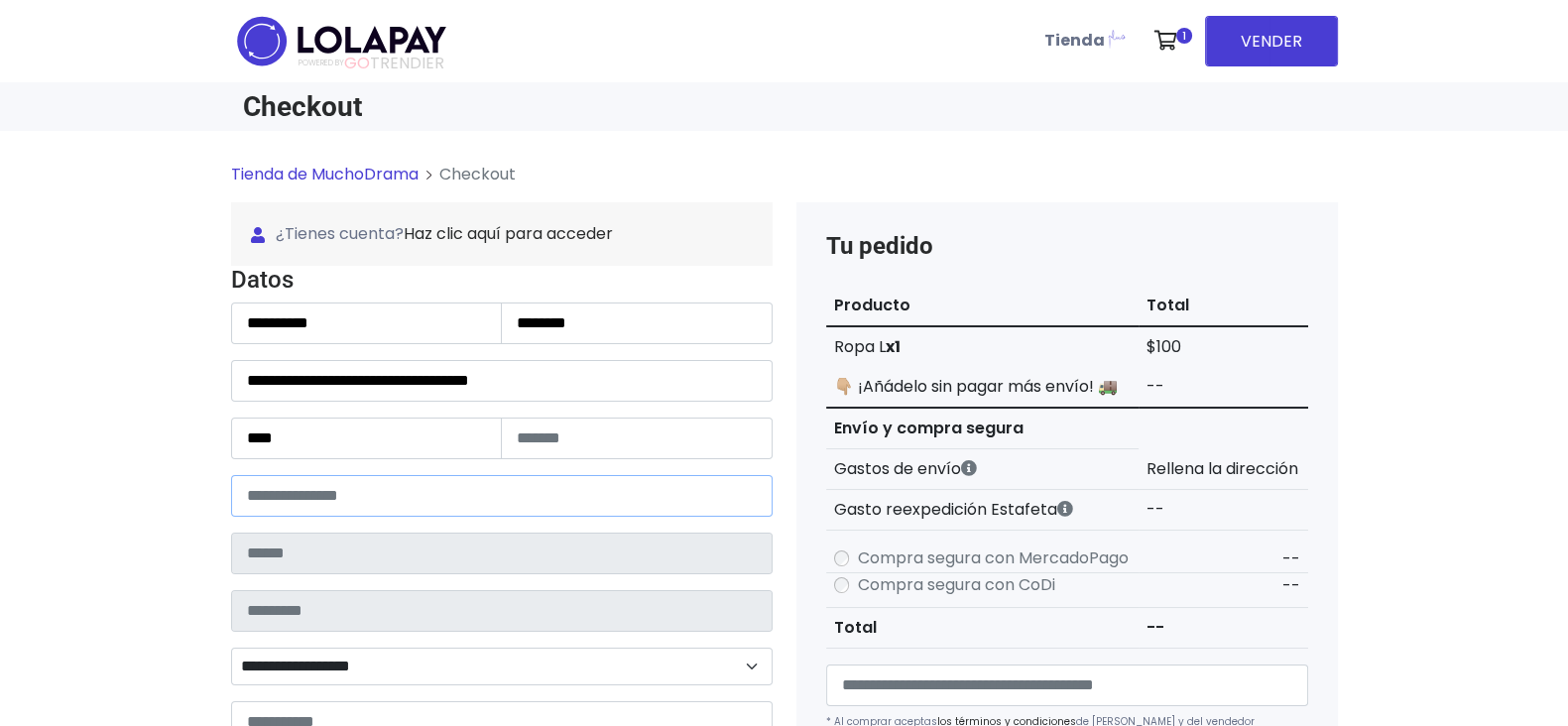 click at bounding box center (502, 496) 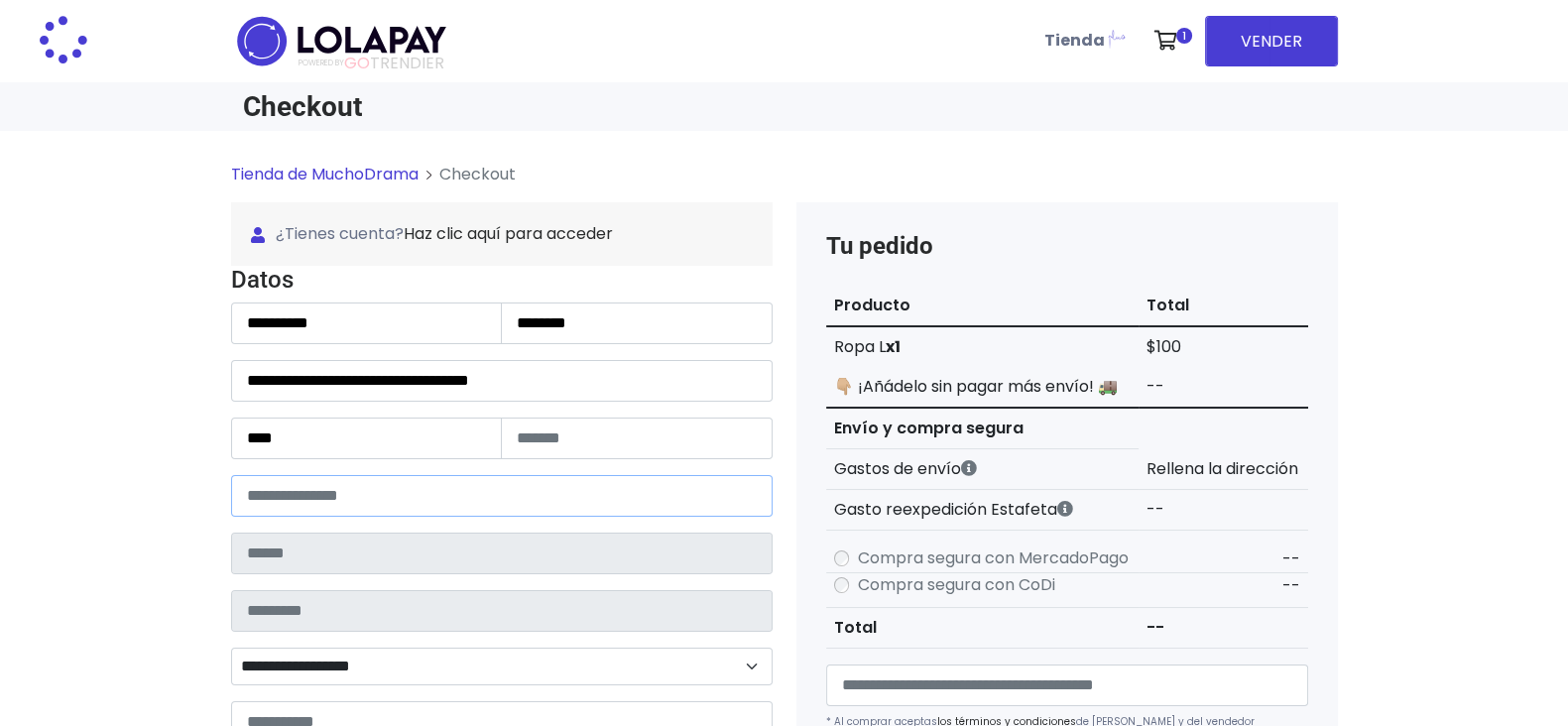 type on "*******" 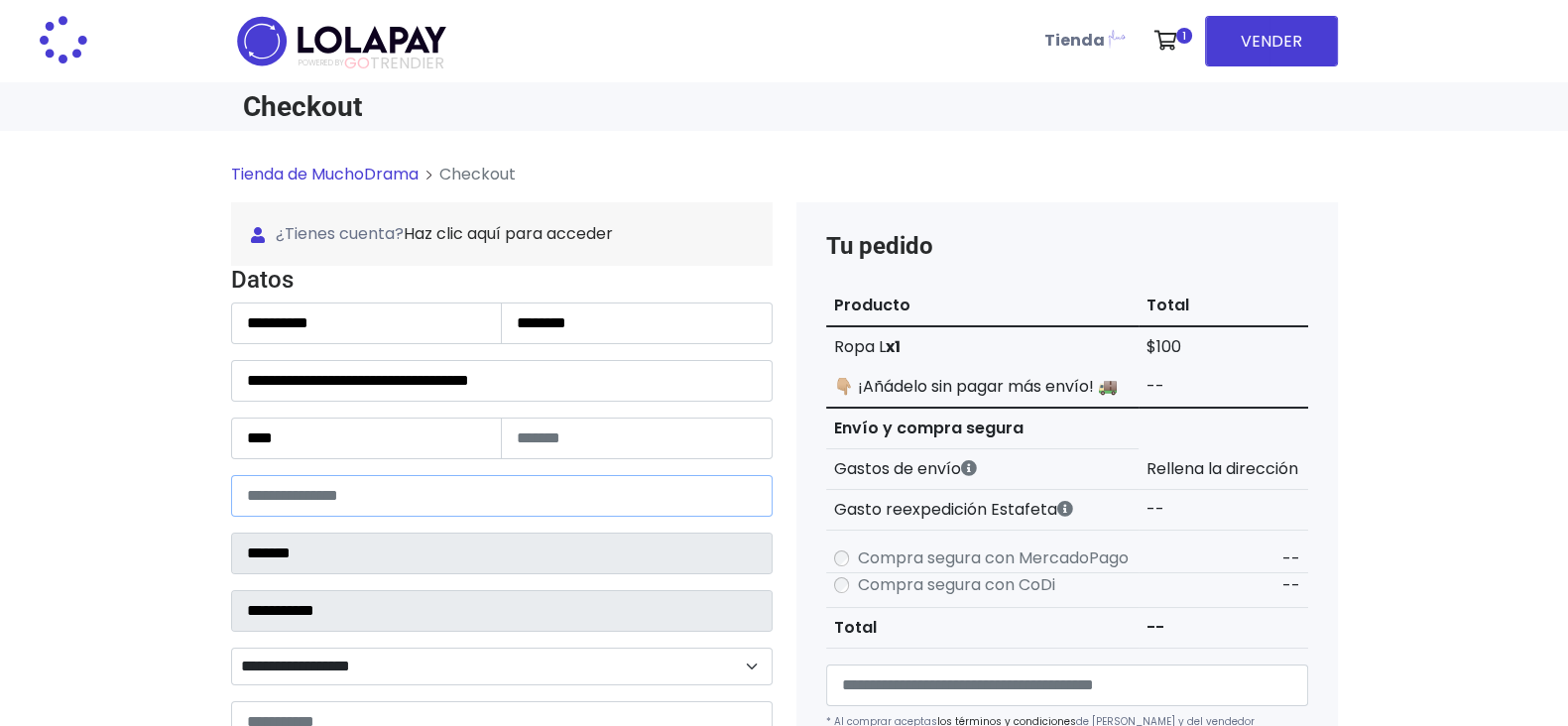 select 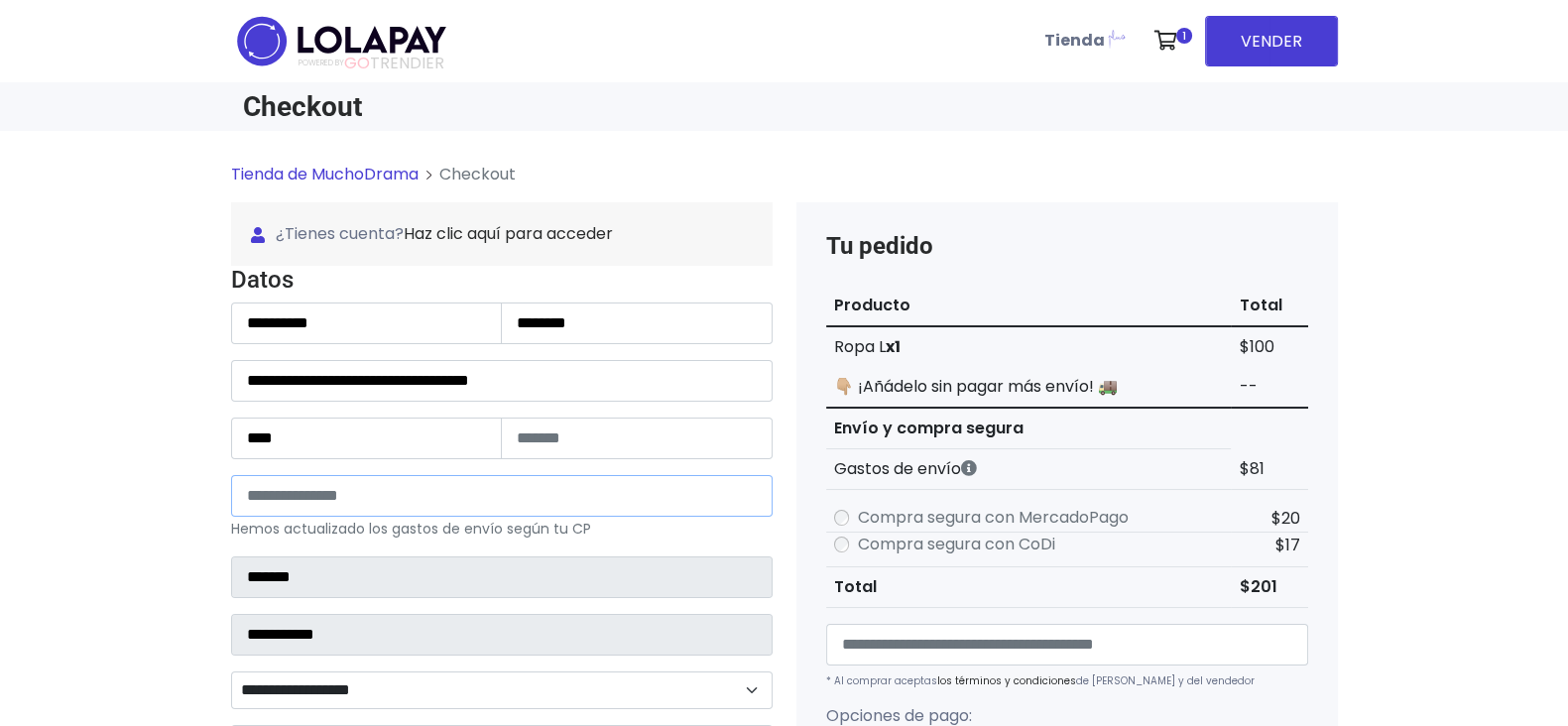 type on "*****" 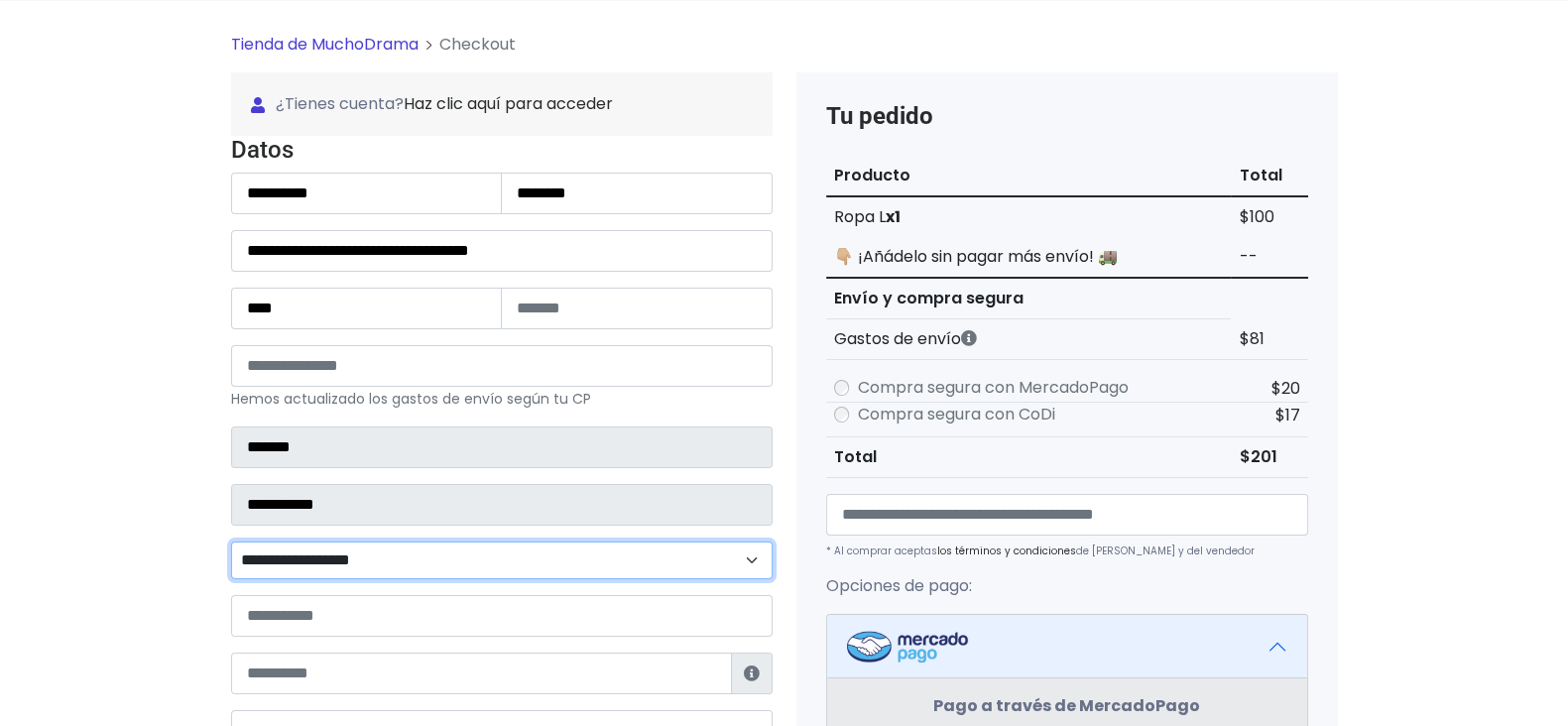scroll, scrollTop: 131, scrollLeft: 0, axis: vertical 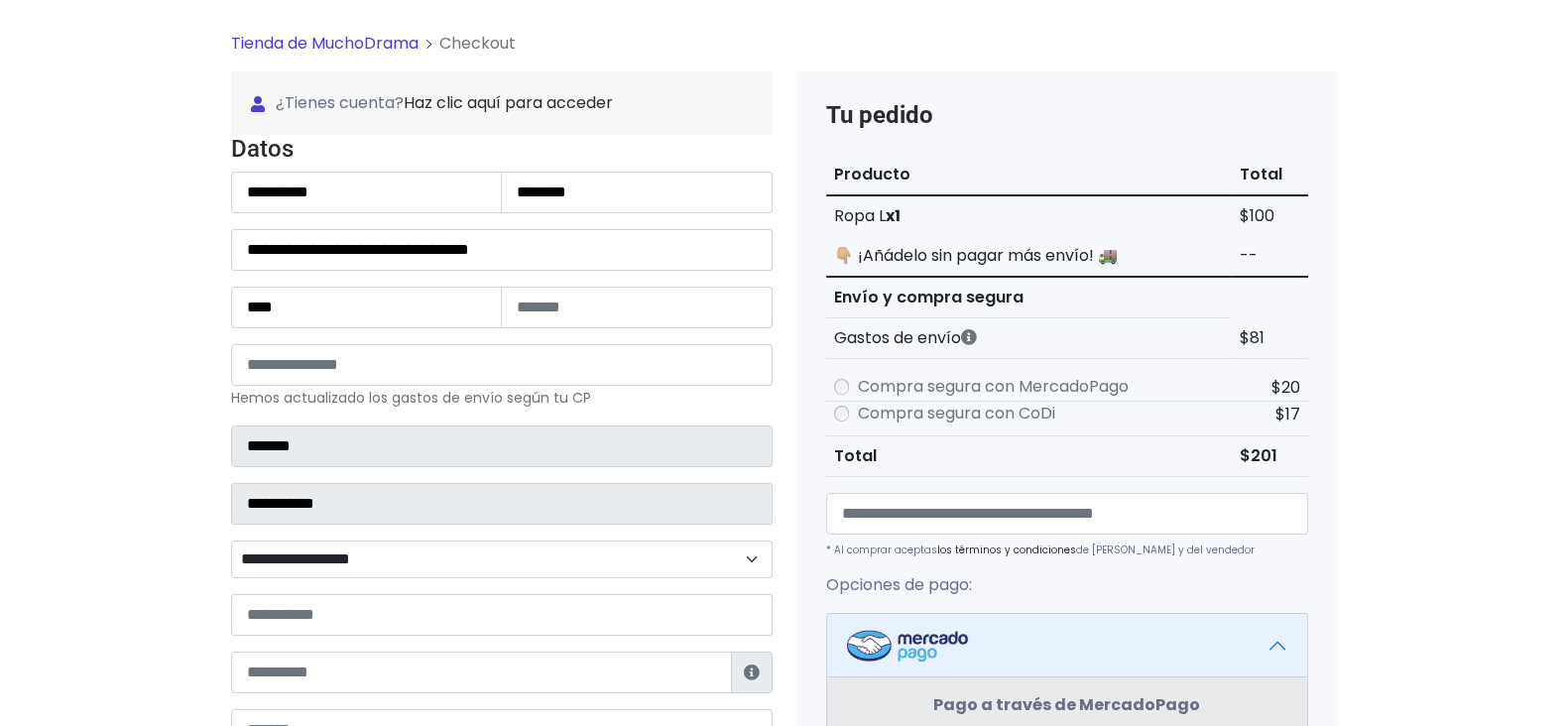 click on "**********" at bounding box center (502, 559) 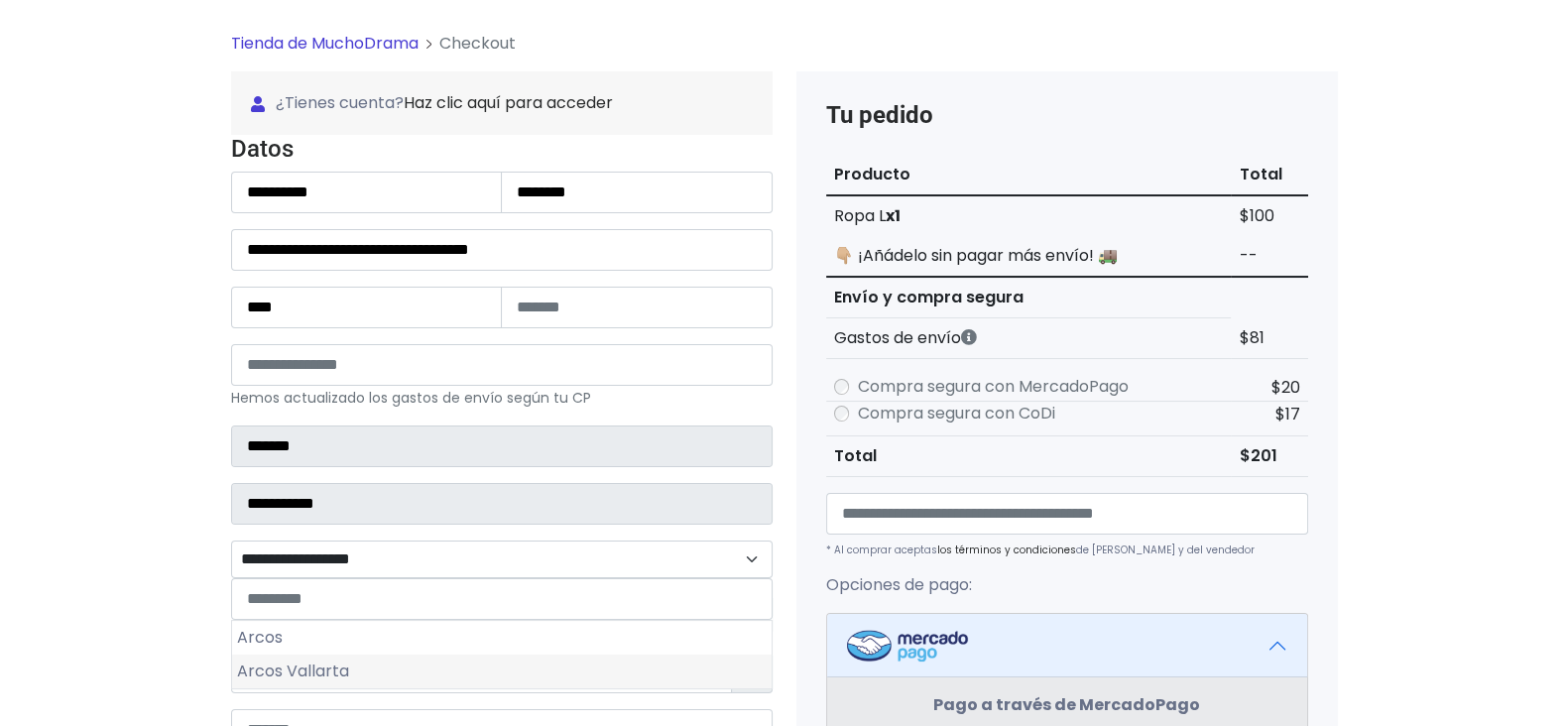 click on "Arcos Vallarta" at bounding box center (502, 671) 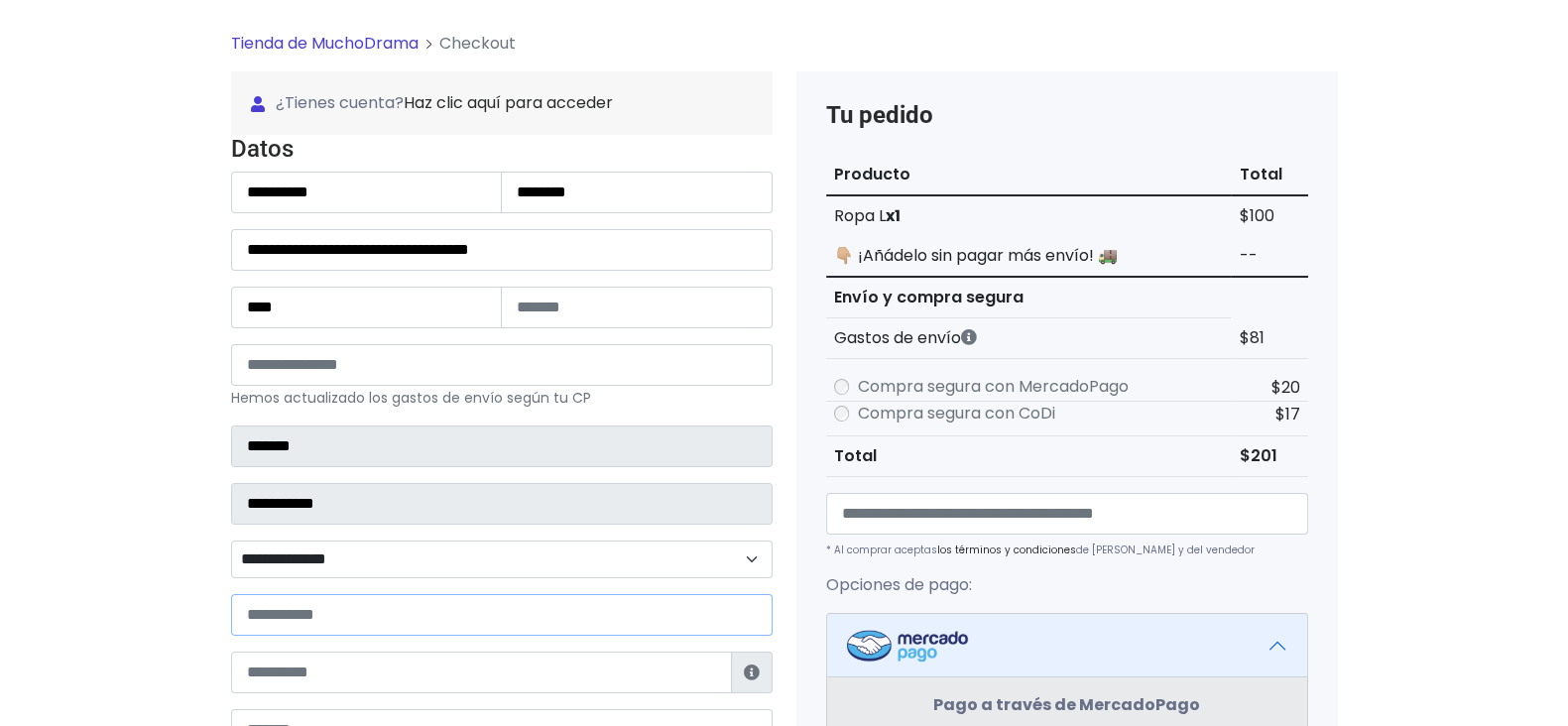 click at bounding box center (502, 615) 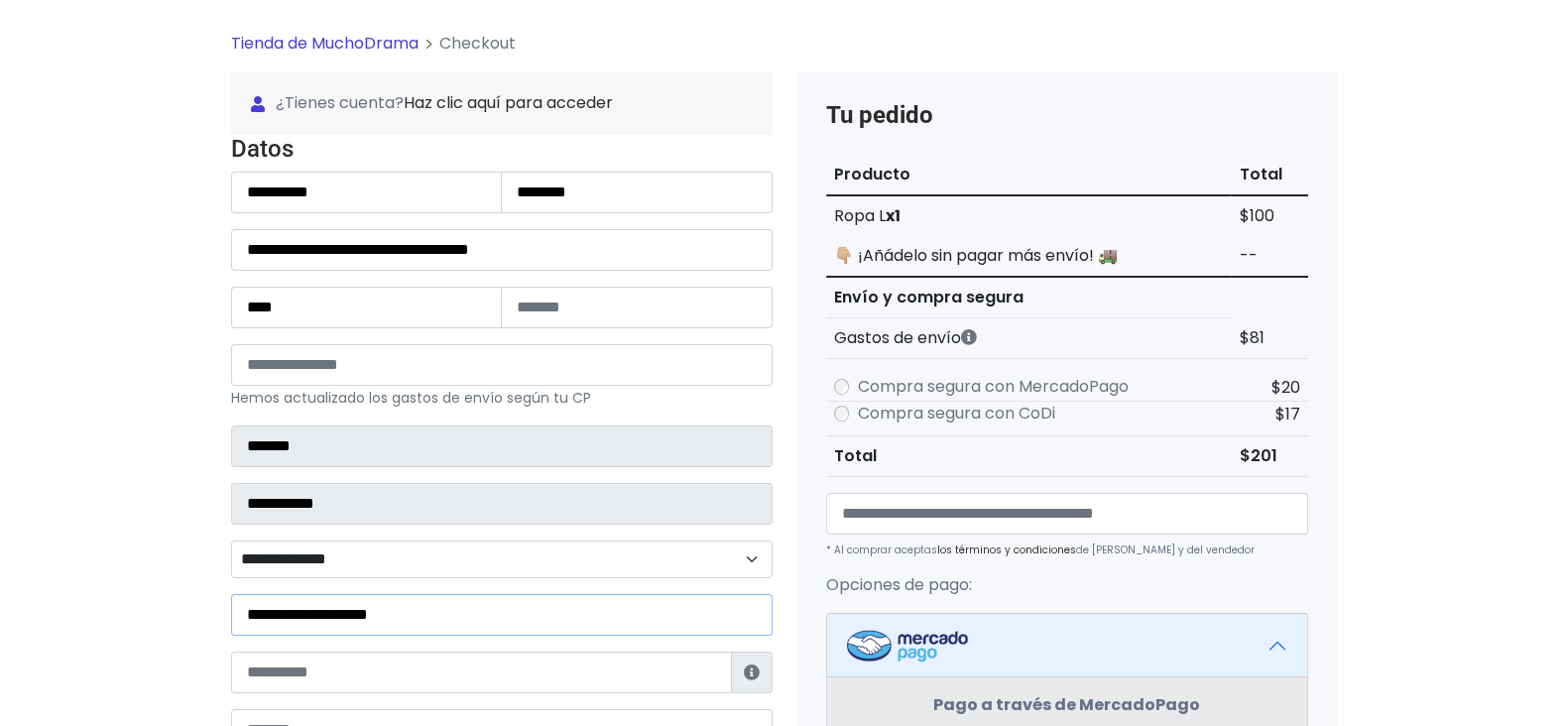 type on "**********" 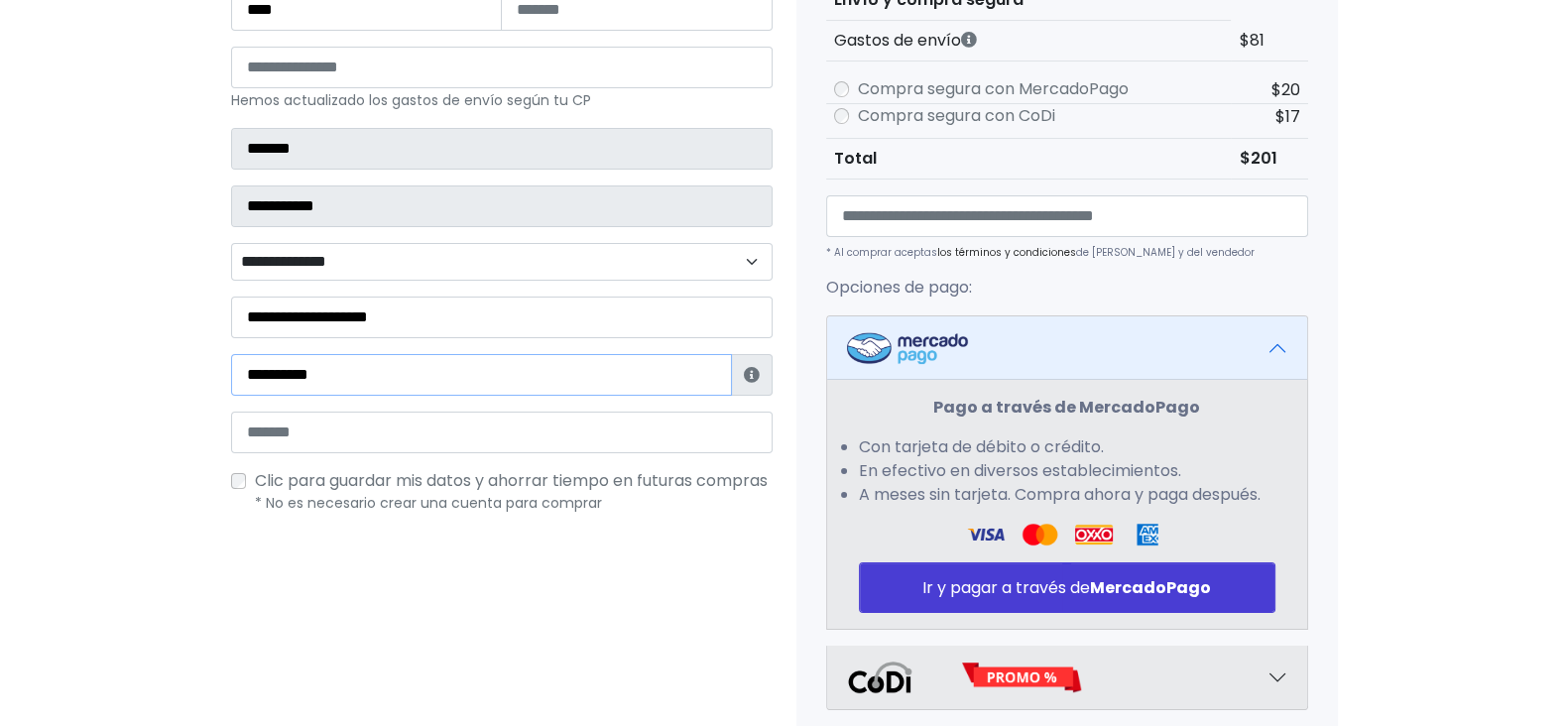 scroll, scrollTop: 430, scrollLeft: 0, axis: vertical 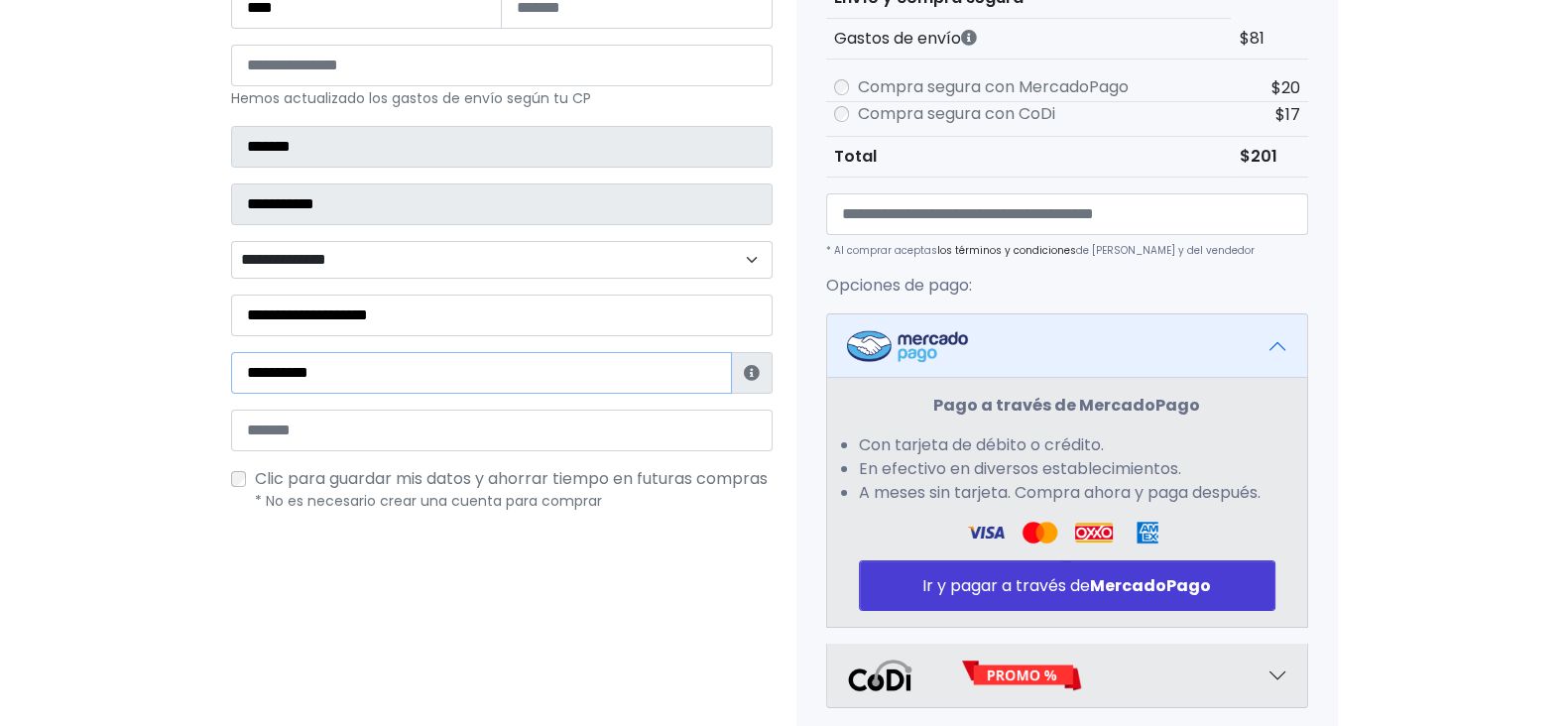type on "**********" 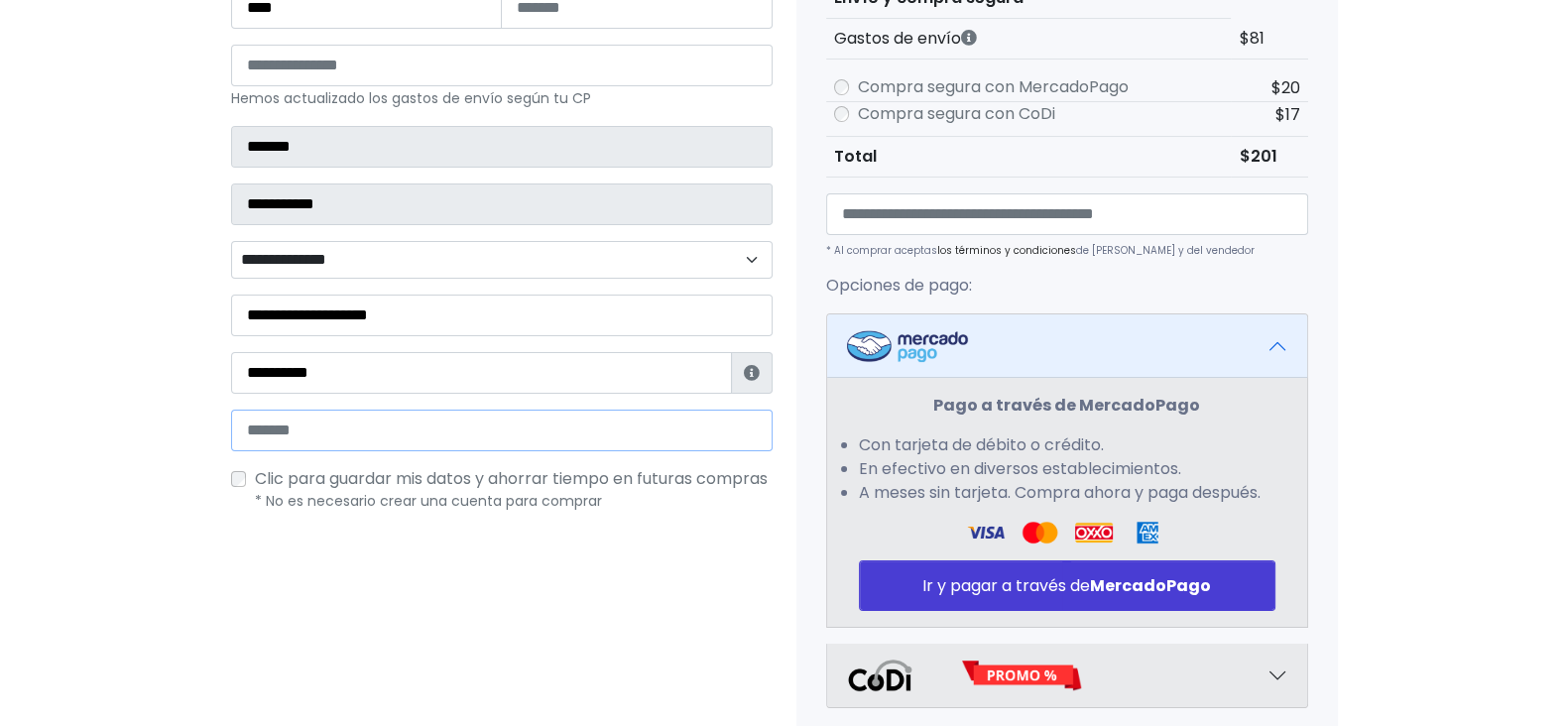 click at bounding box center (502, 430) 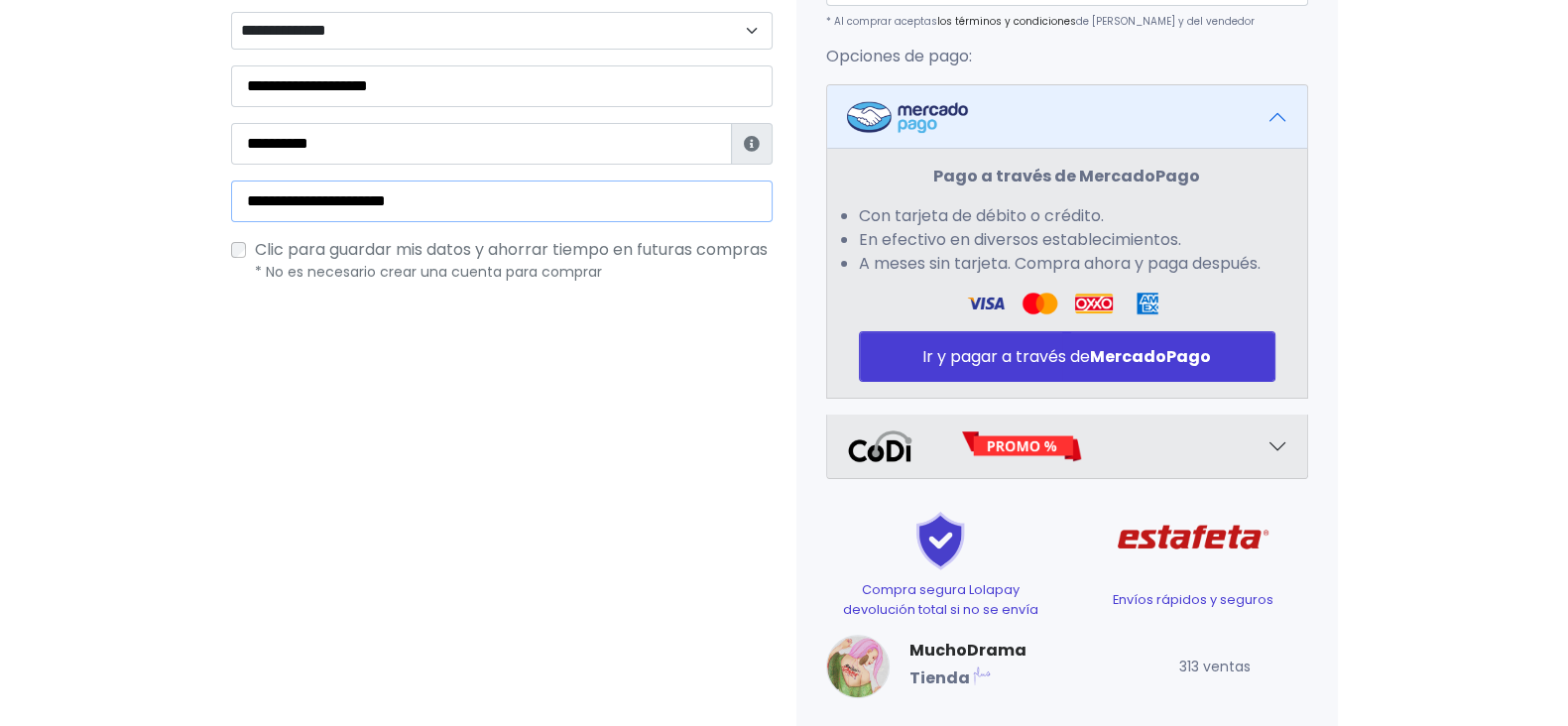 scroll, scrollTop: 675, scrollLeft: 0, axis: vertical 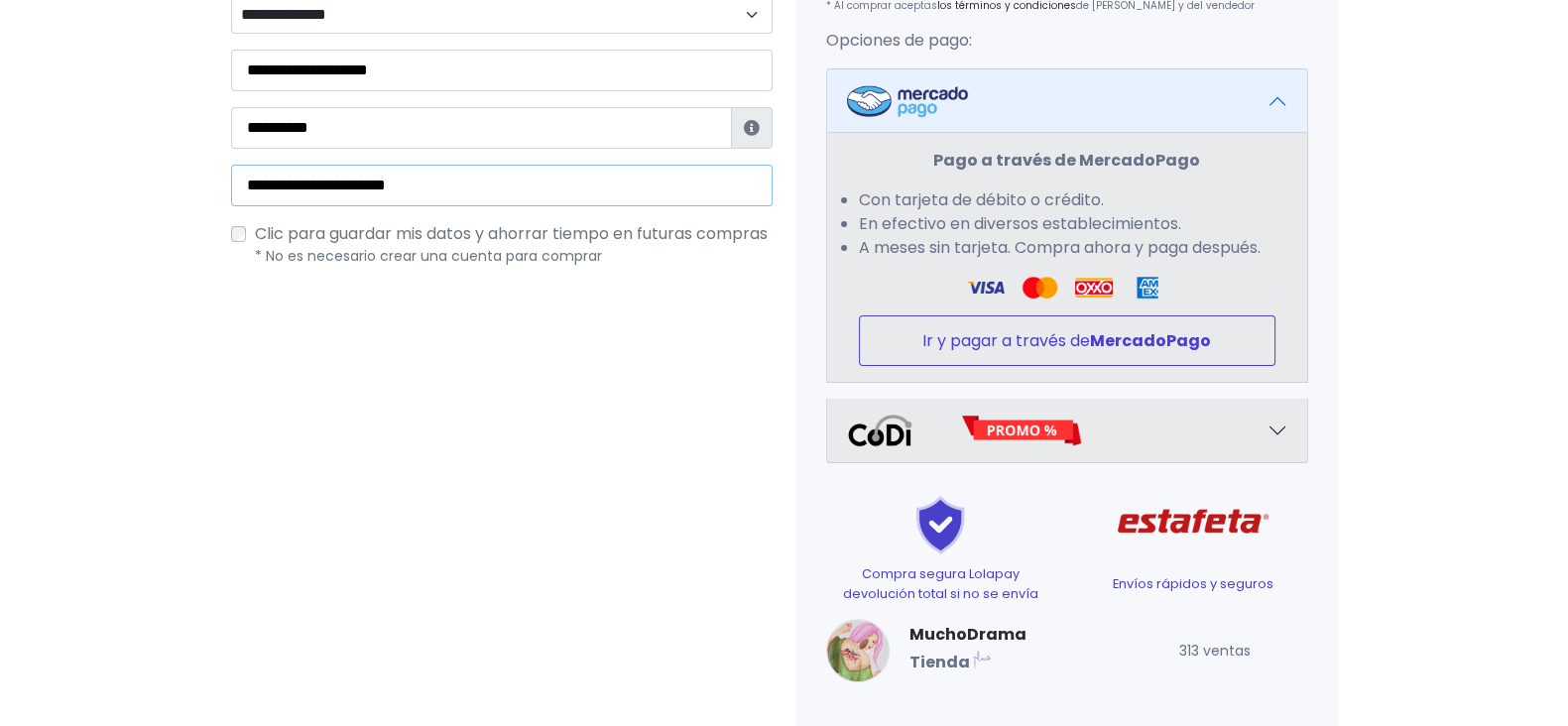 type on "**********" 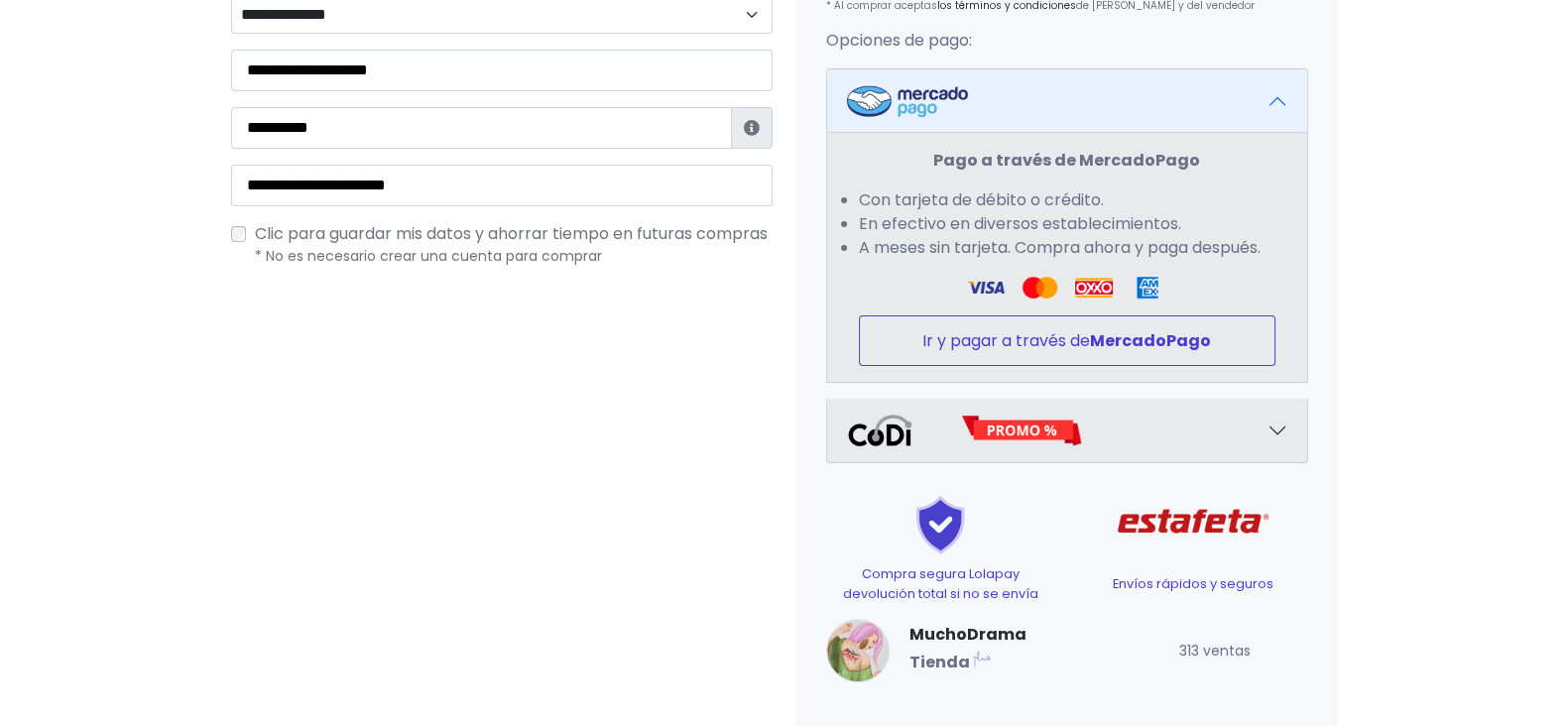 click on "MercadoPago" at bounding box center [1150, 340] 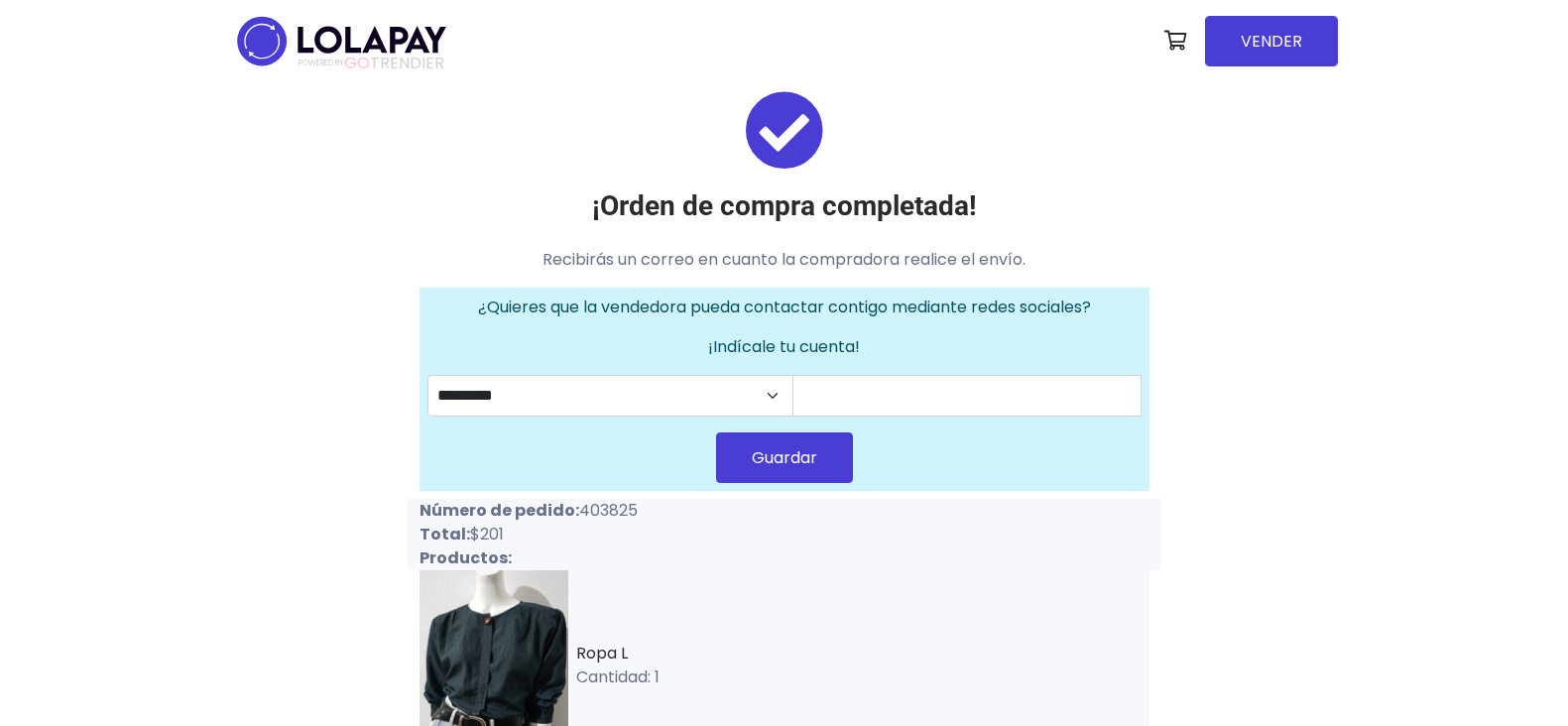 scroll, scrollTop: 0, scrollLeft: 0, axis: both 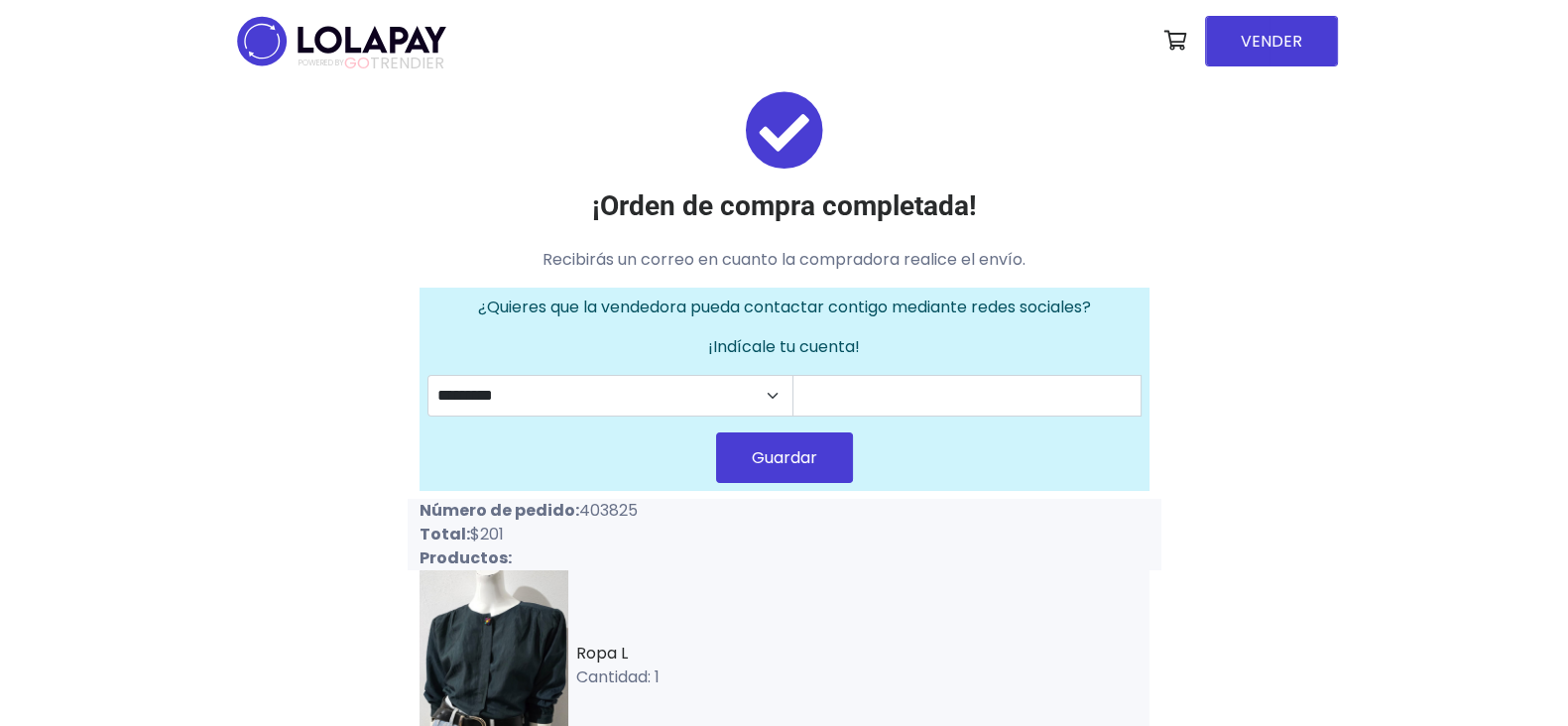 click on "POWERED BY  GO TRENDIER" at bounding box center (341, 41) 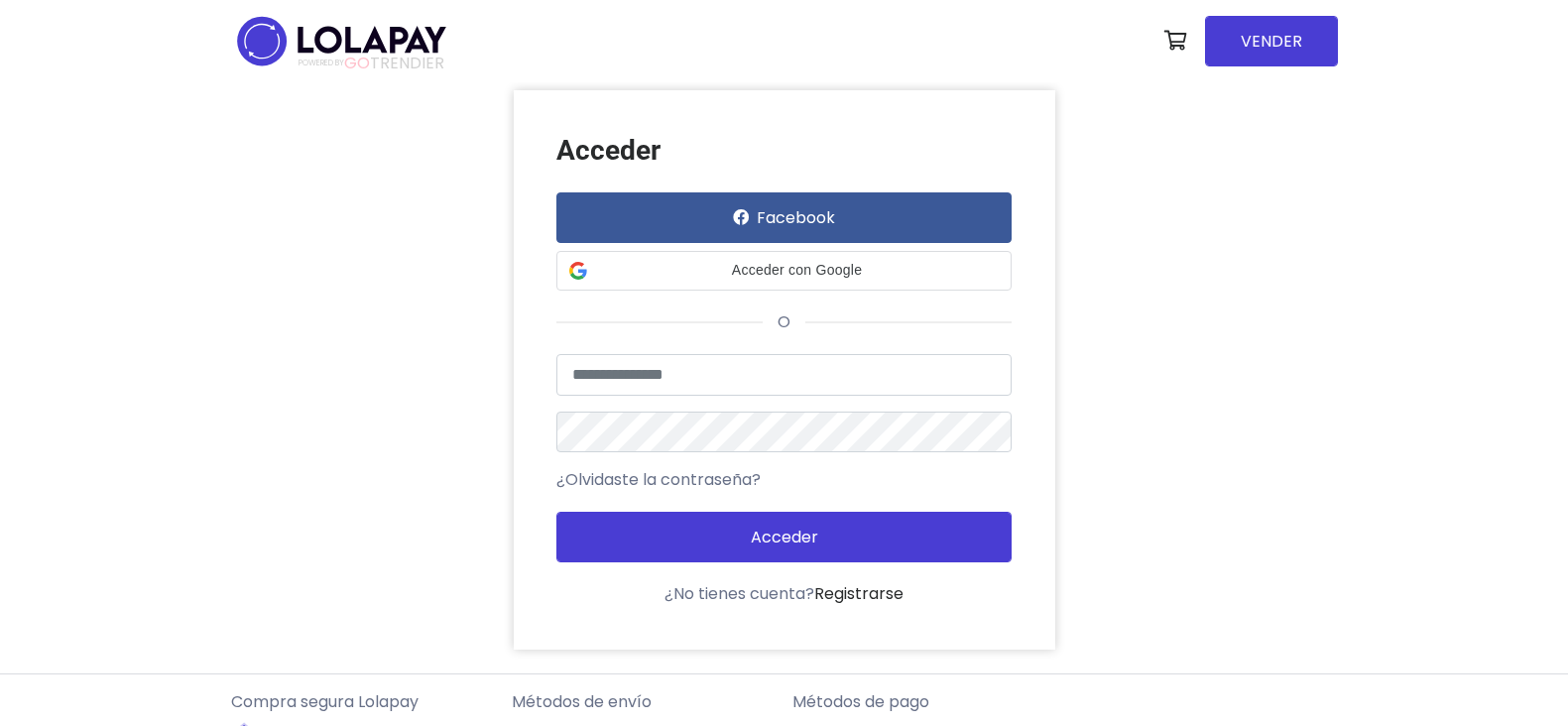 scroll, scrollTop: 0, scrollLeft: 0, axis: both 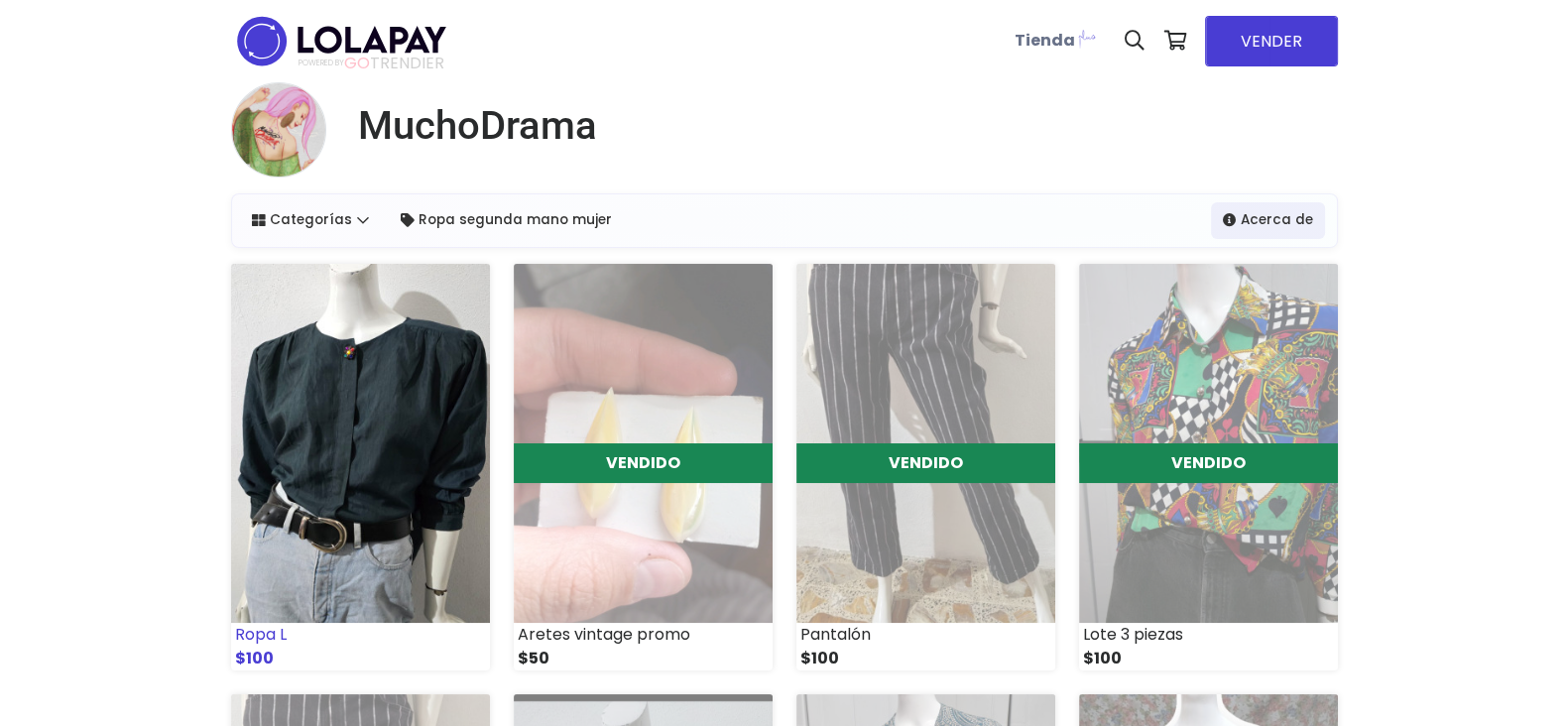 click at bounding box center (360, 443) 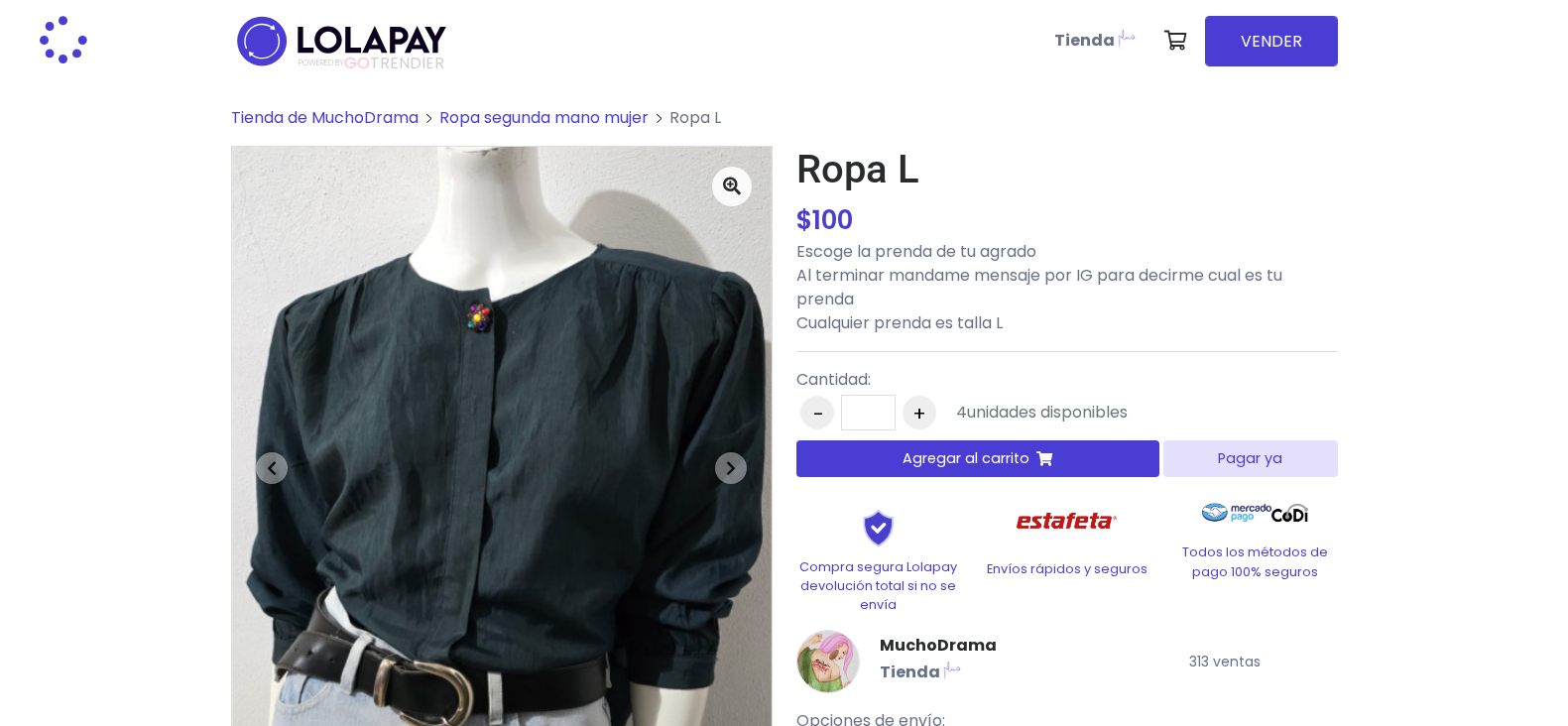 scroll, scrollTop: 0, scrollLeft: 0, axis: both 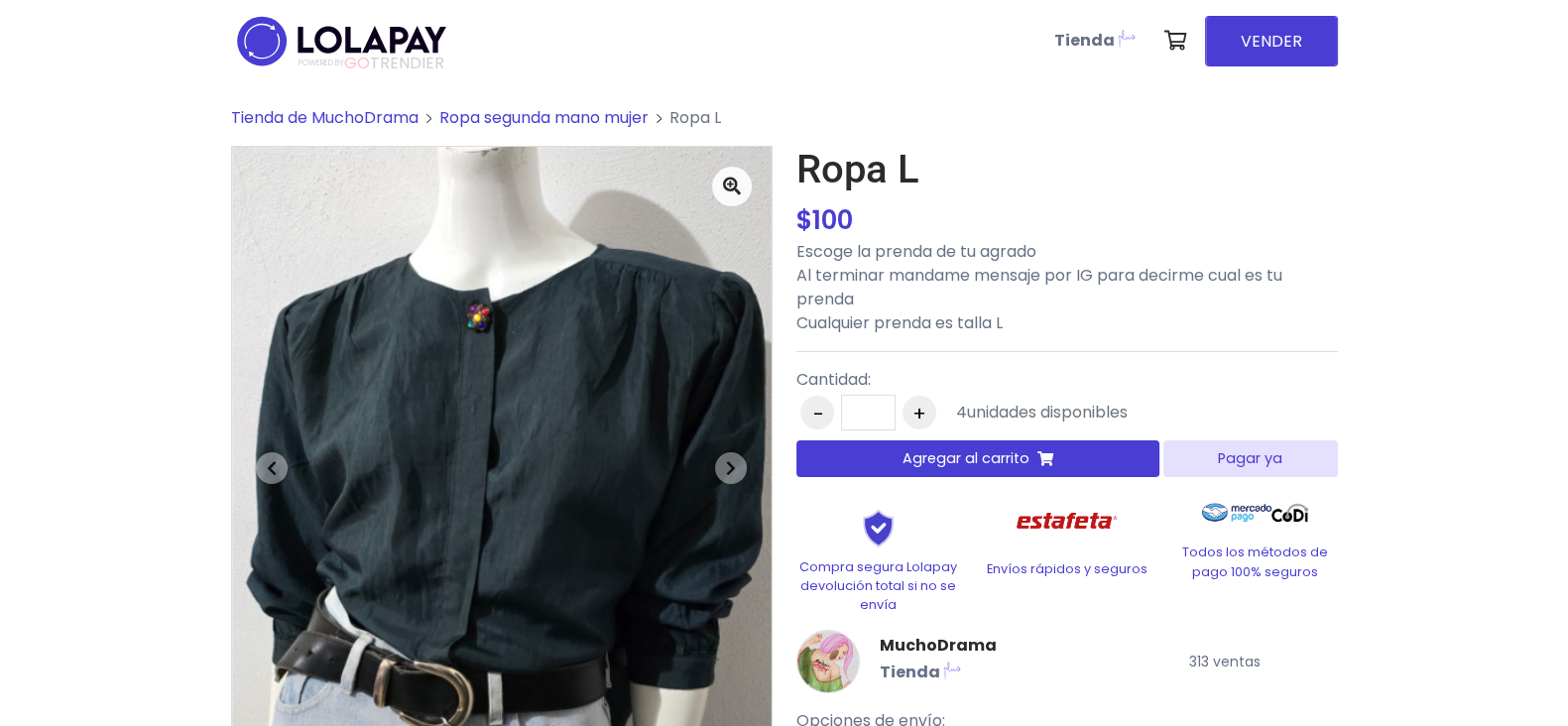 click on "Pagar ya" at bounding box center [1250, 458] 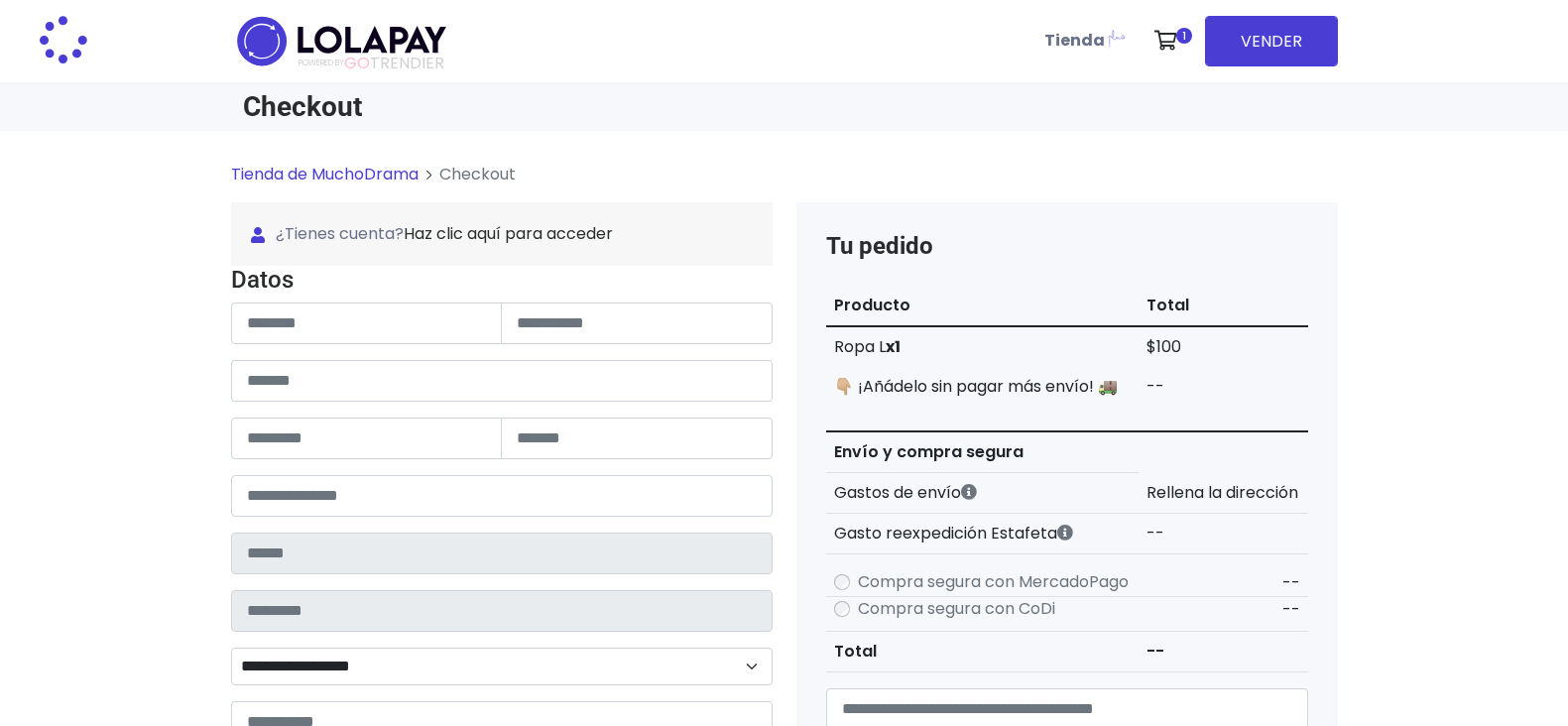 scroll, scrollTop: 0, scrollLeft: 0, axis: both 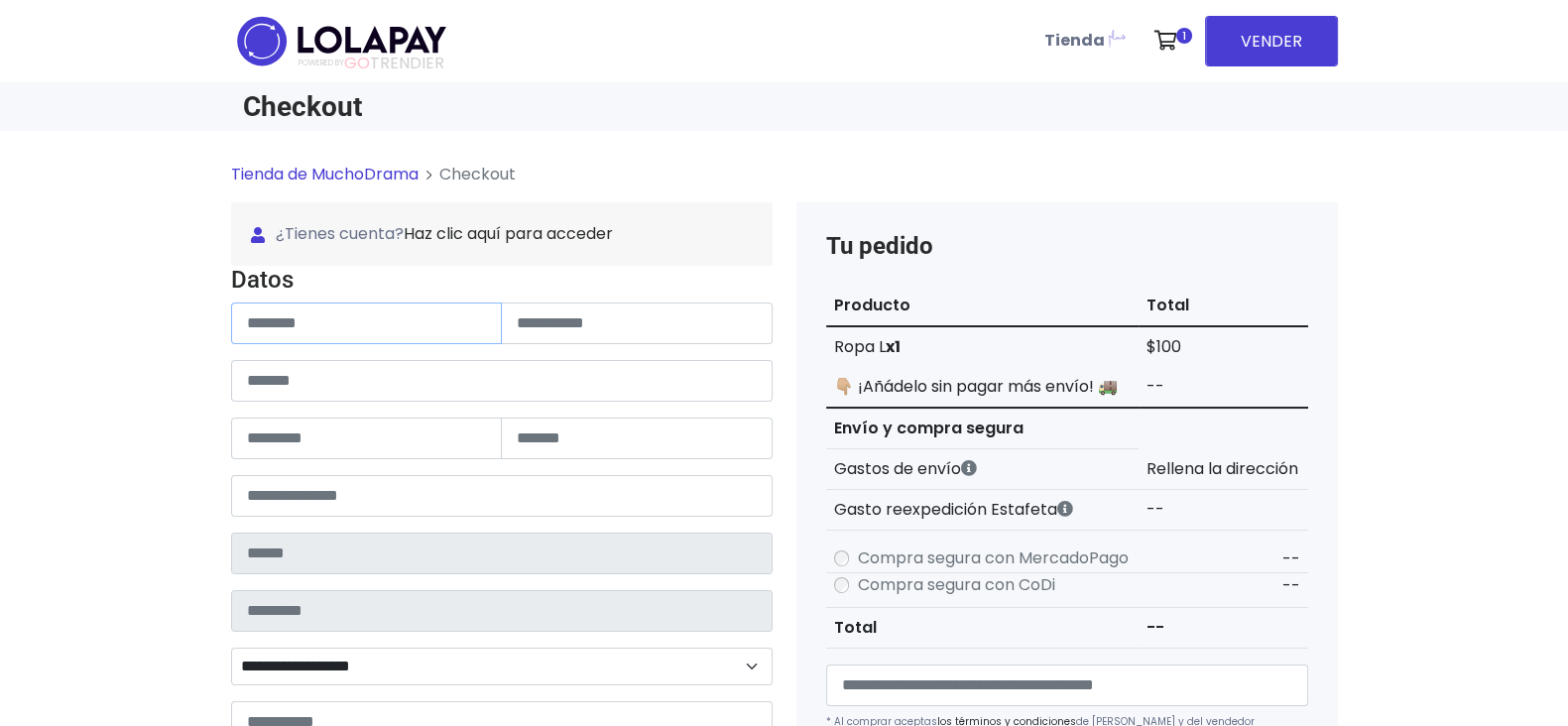 click at bounding box center (367, 323) 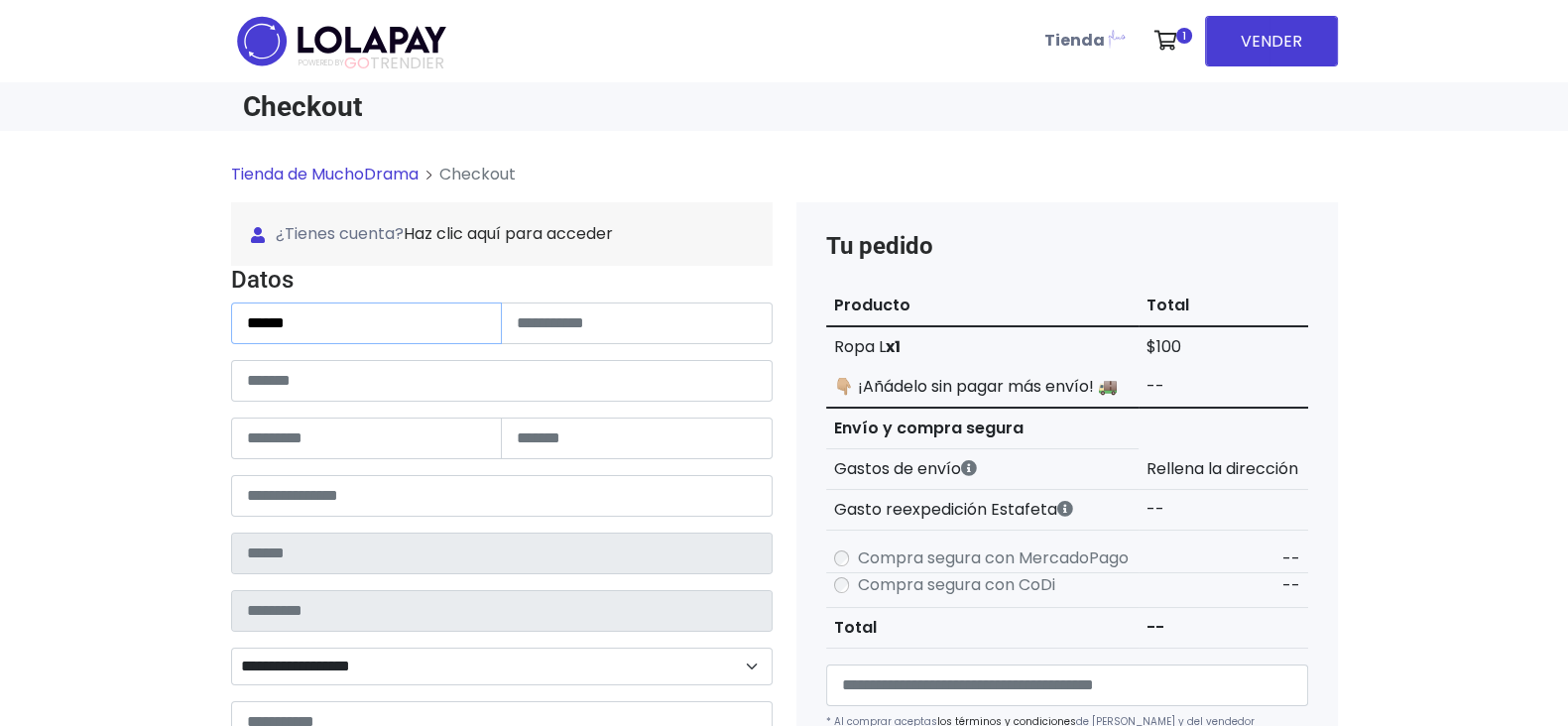 type on "*****" 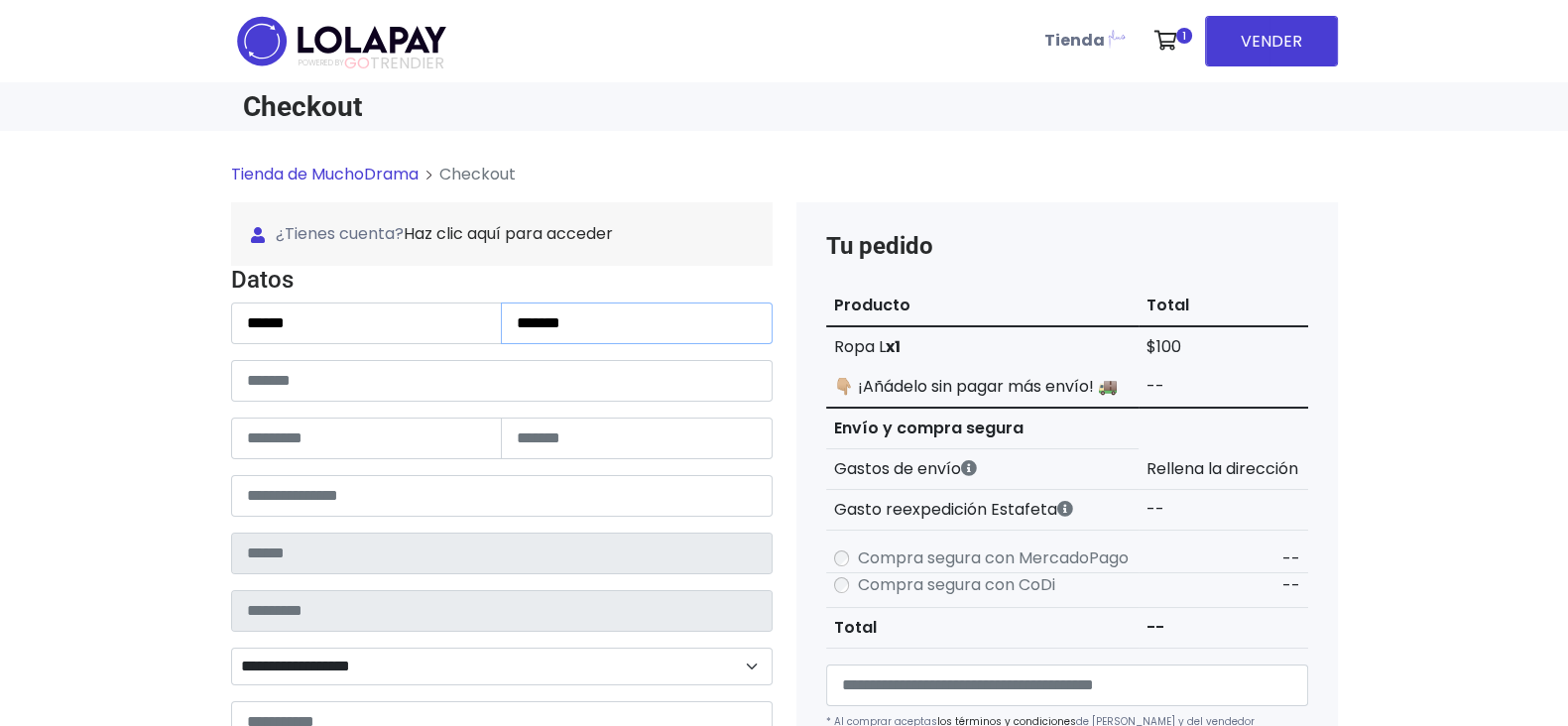 type on "*******" 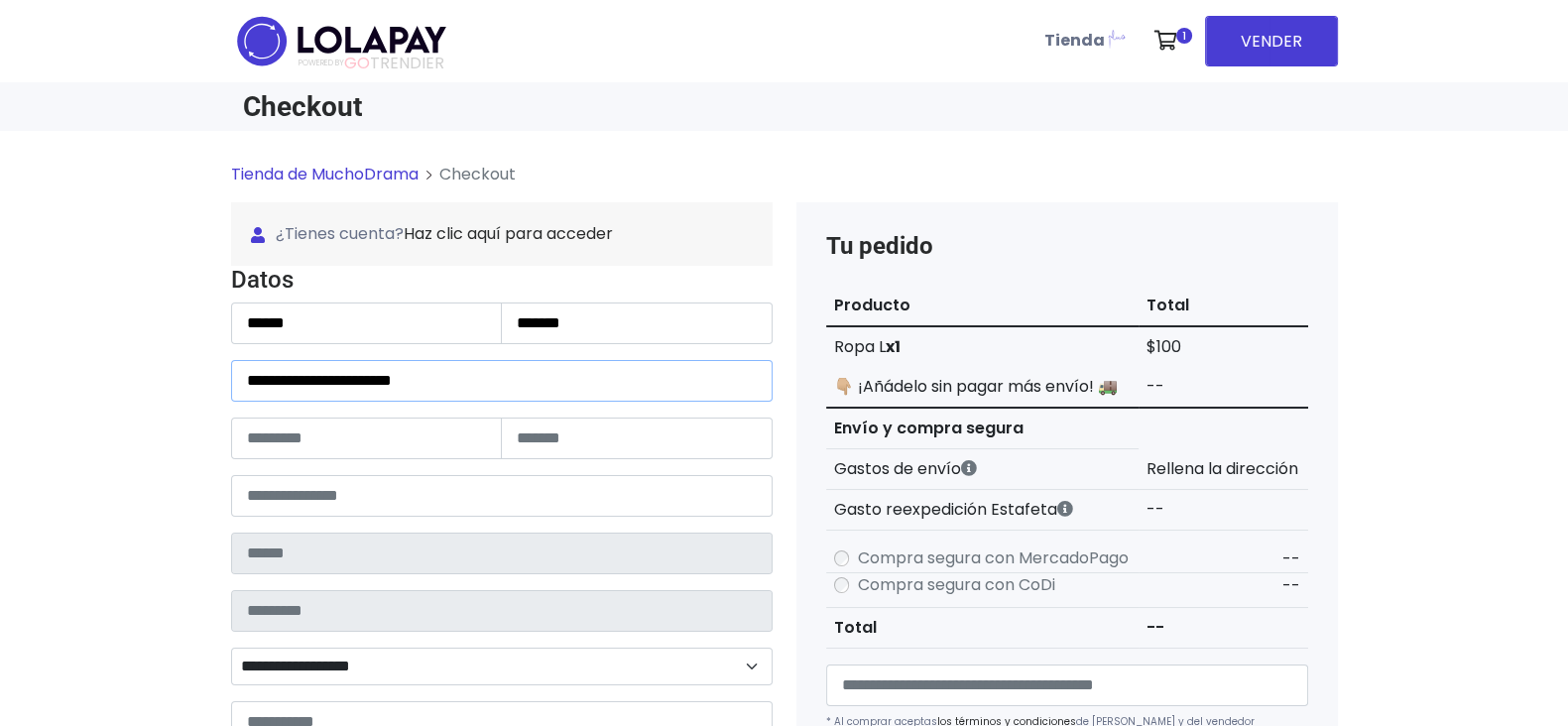 type on "**********" 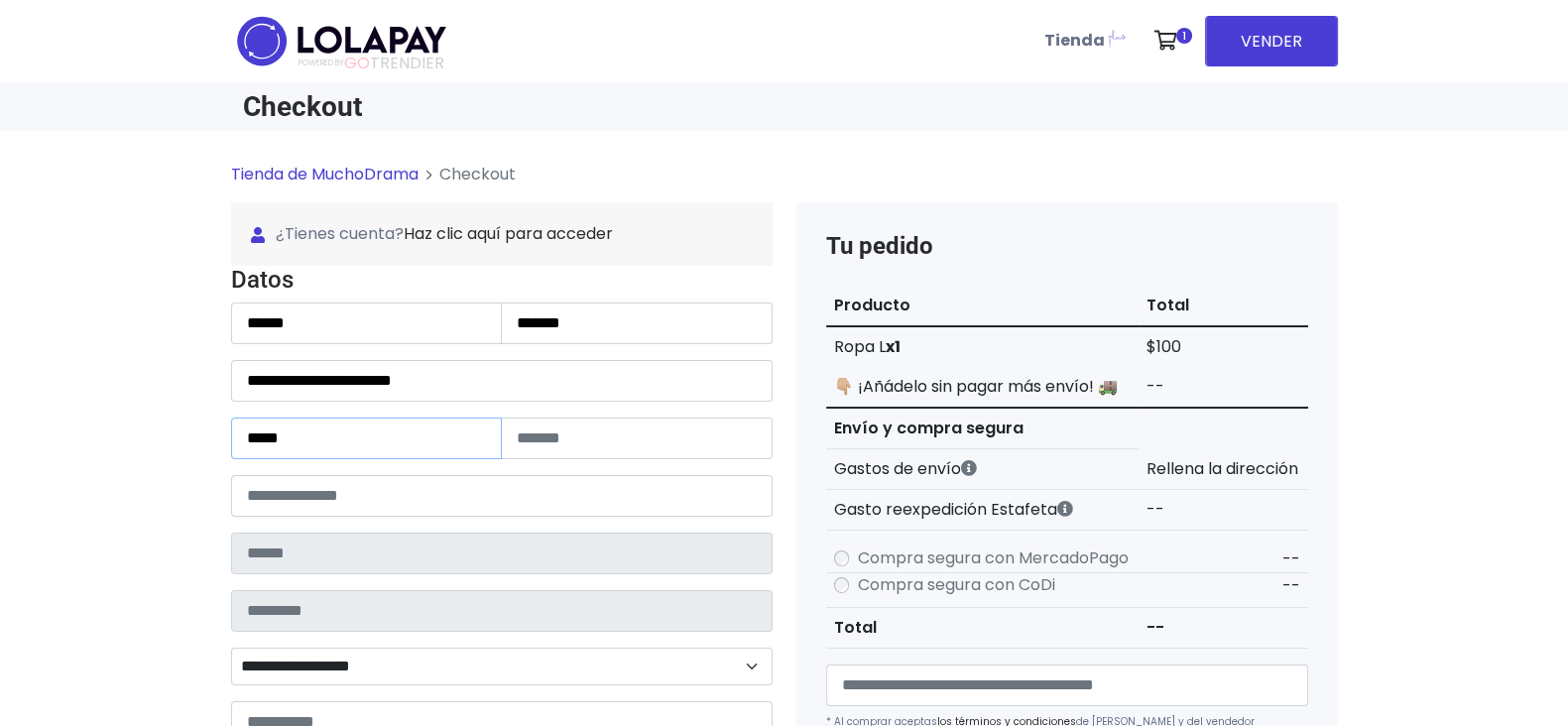 type on "*****" 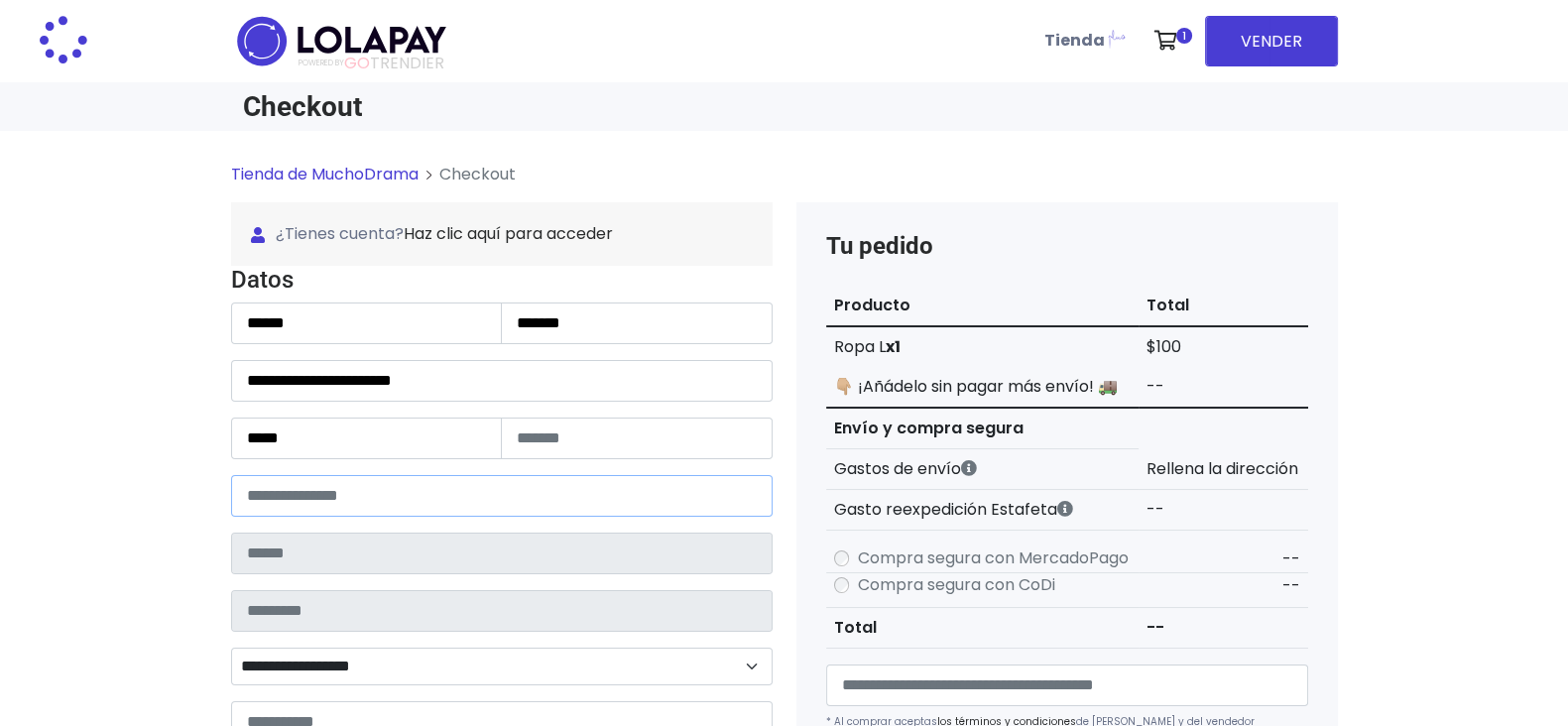 type on "*****" 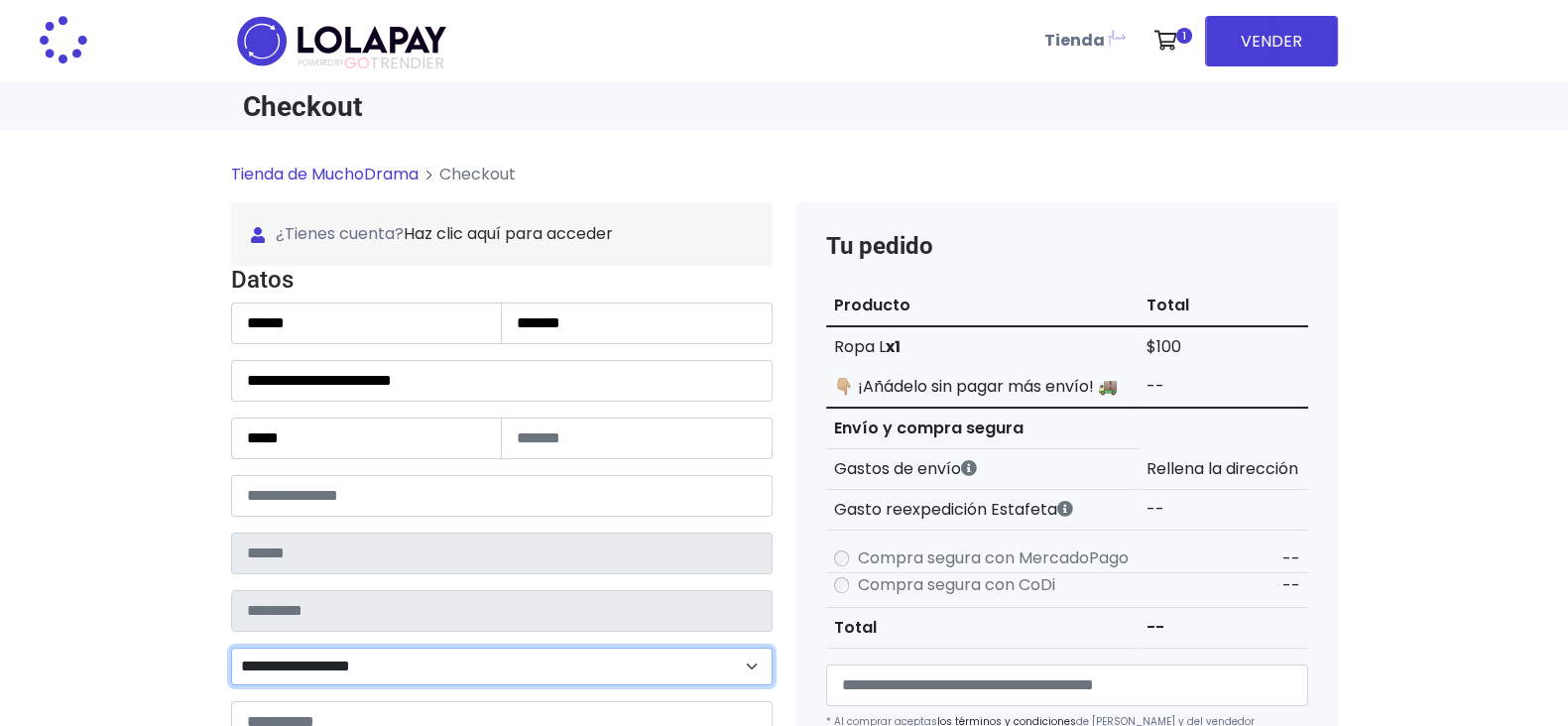 type on "**********" 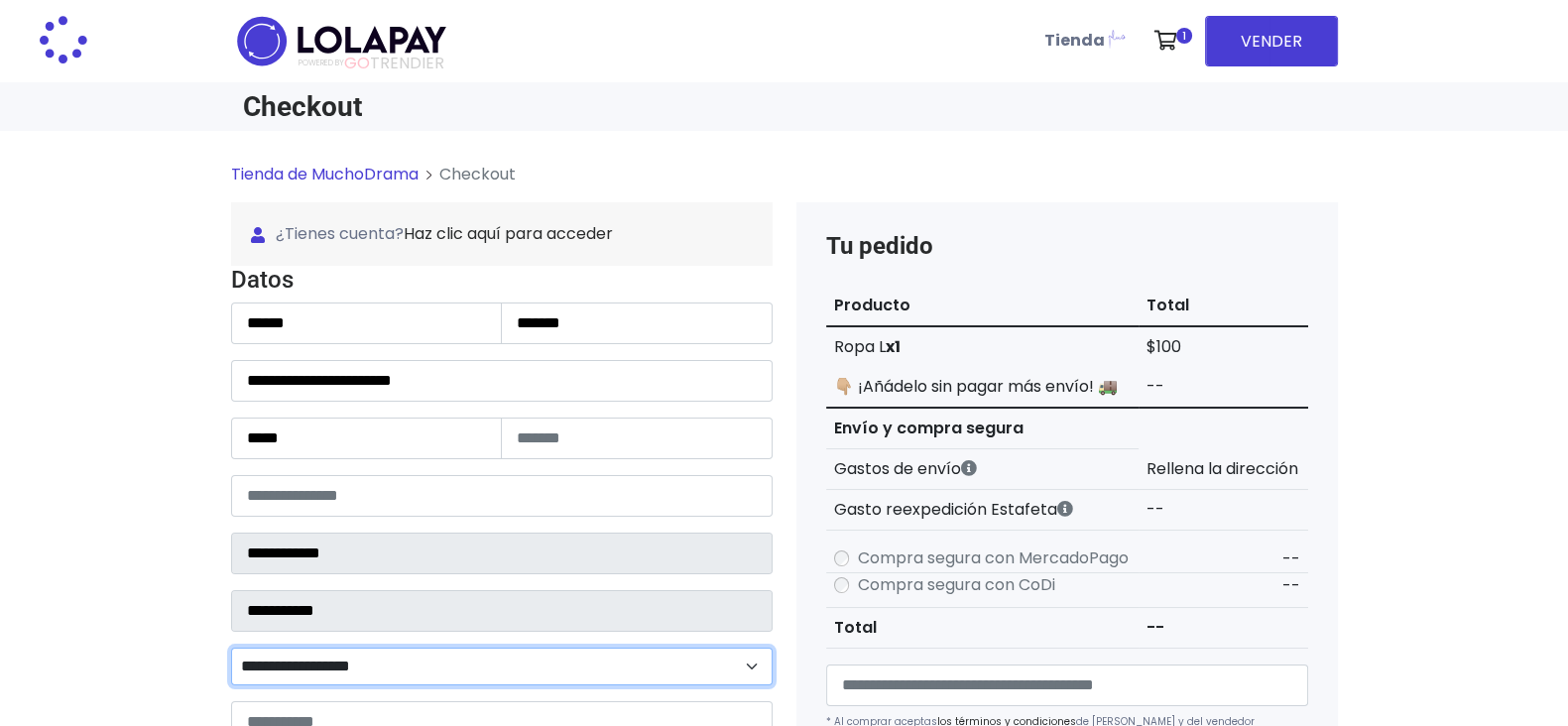 select 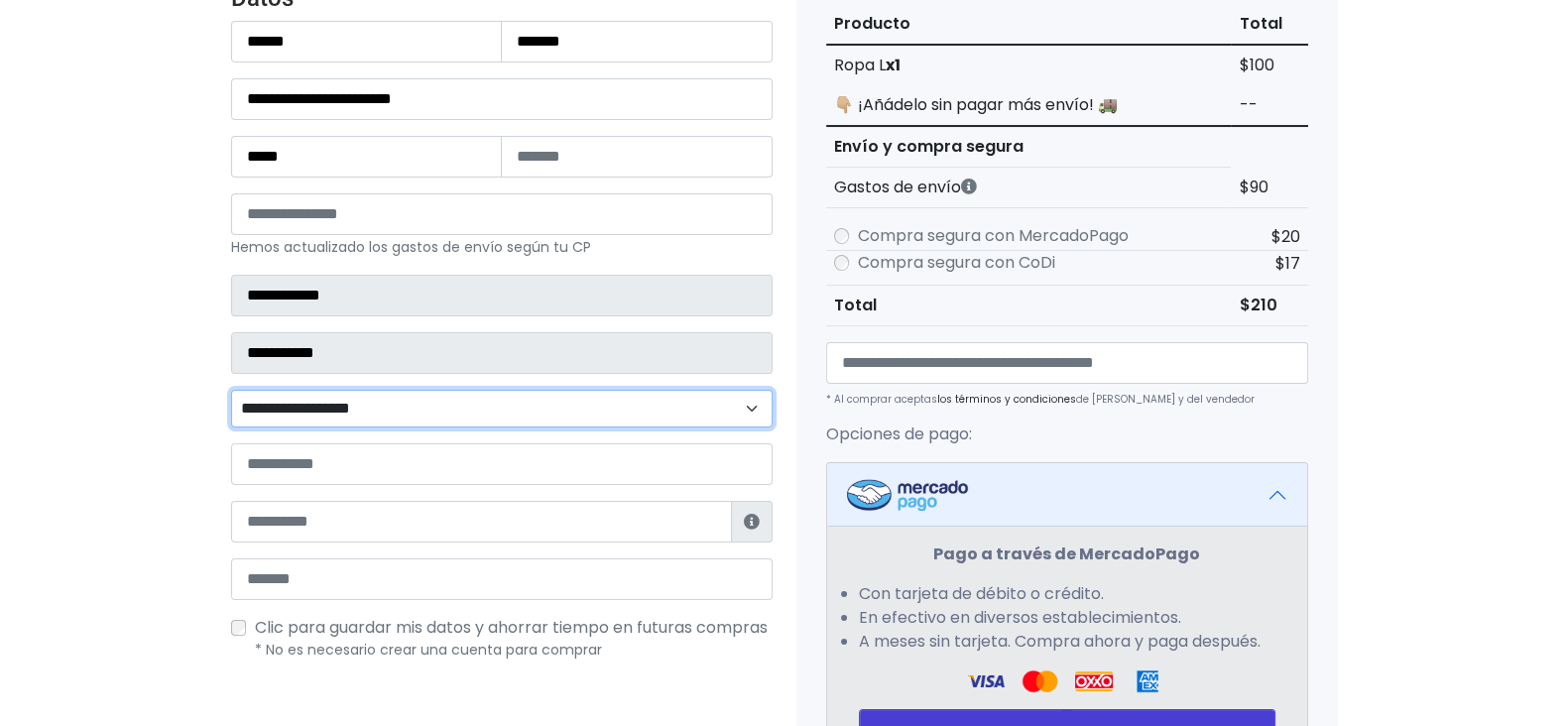 scroll, scrollTop: 294, scrollLeft: 0, axis: vertical 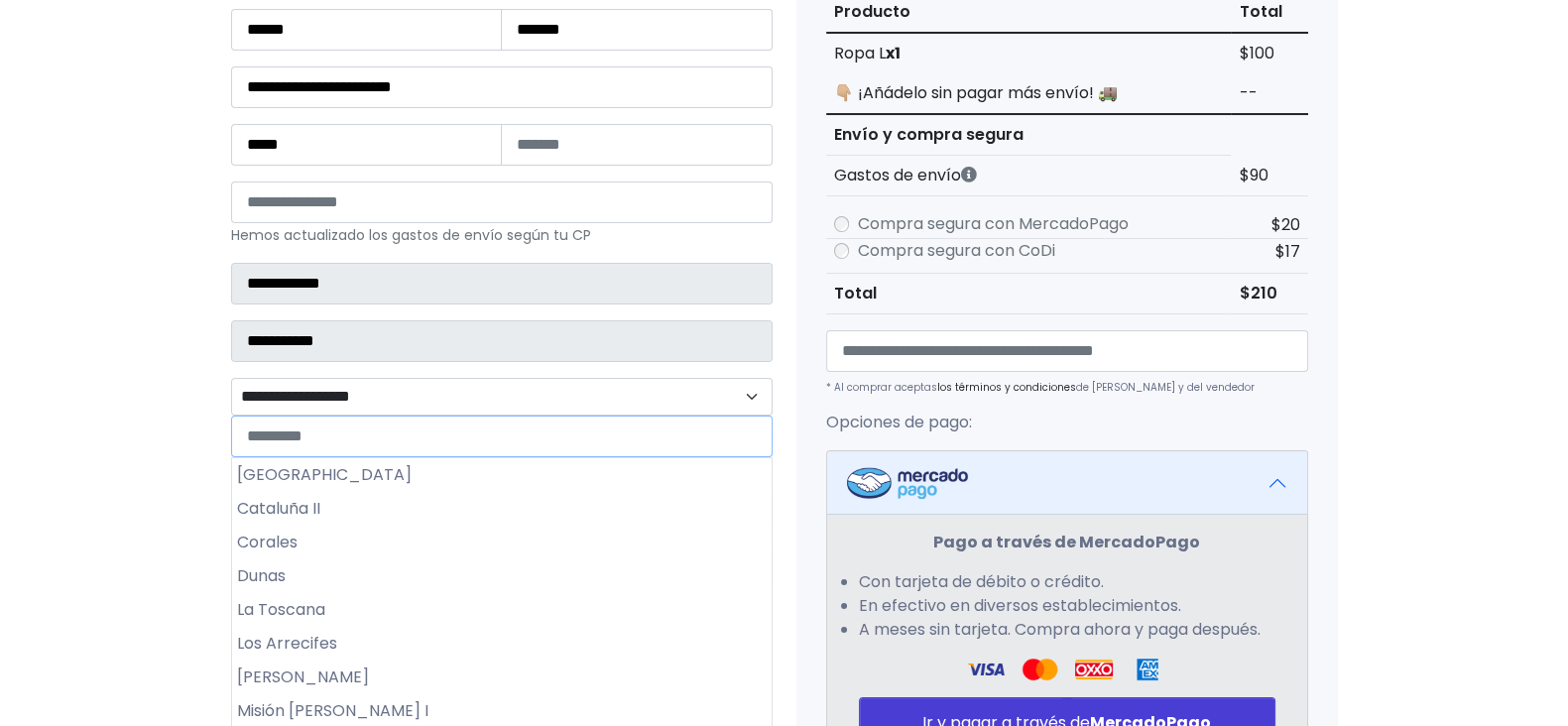 click on "**********" at bounding box center (502, 397) 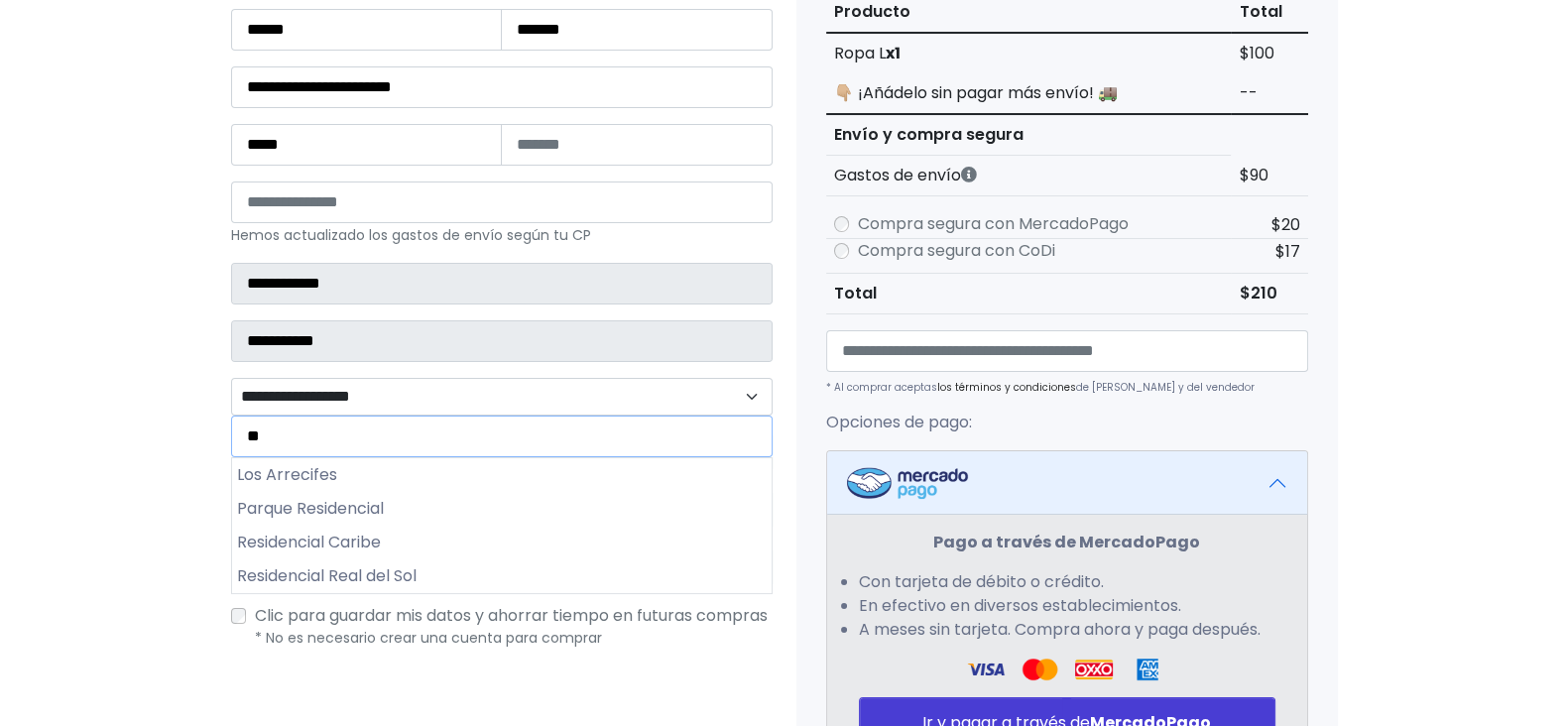 type on "*" 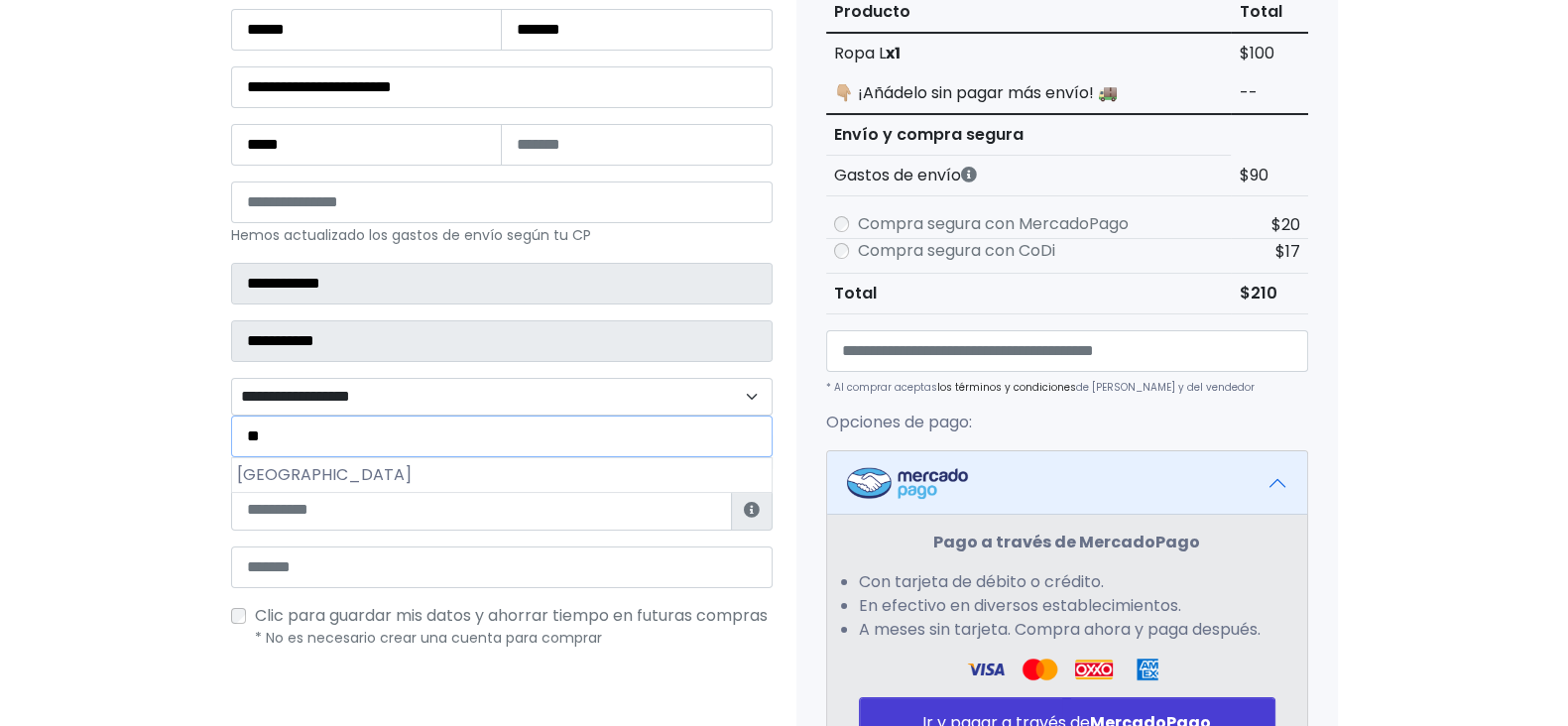 type on "*" 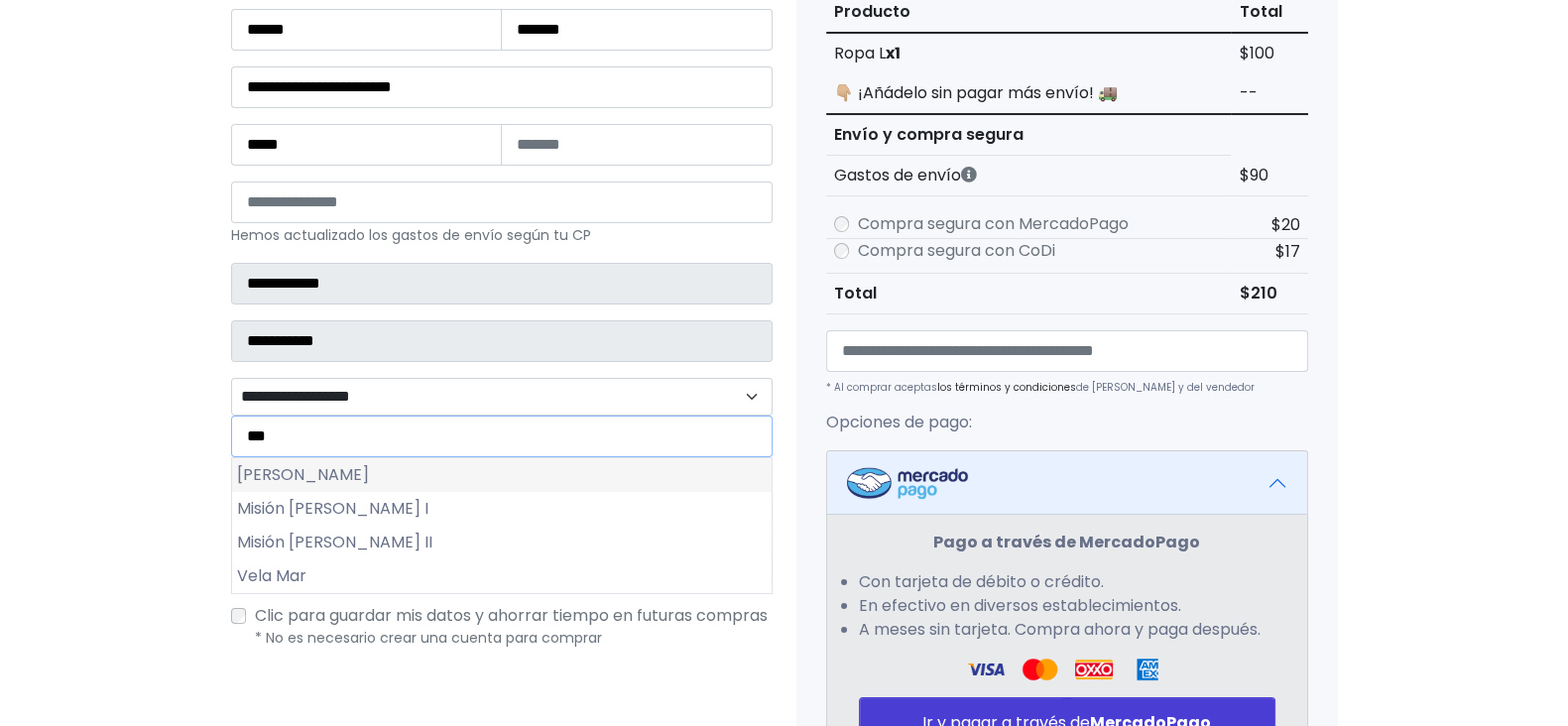 type on "***" 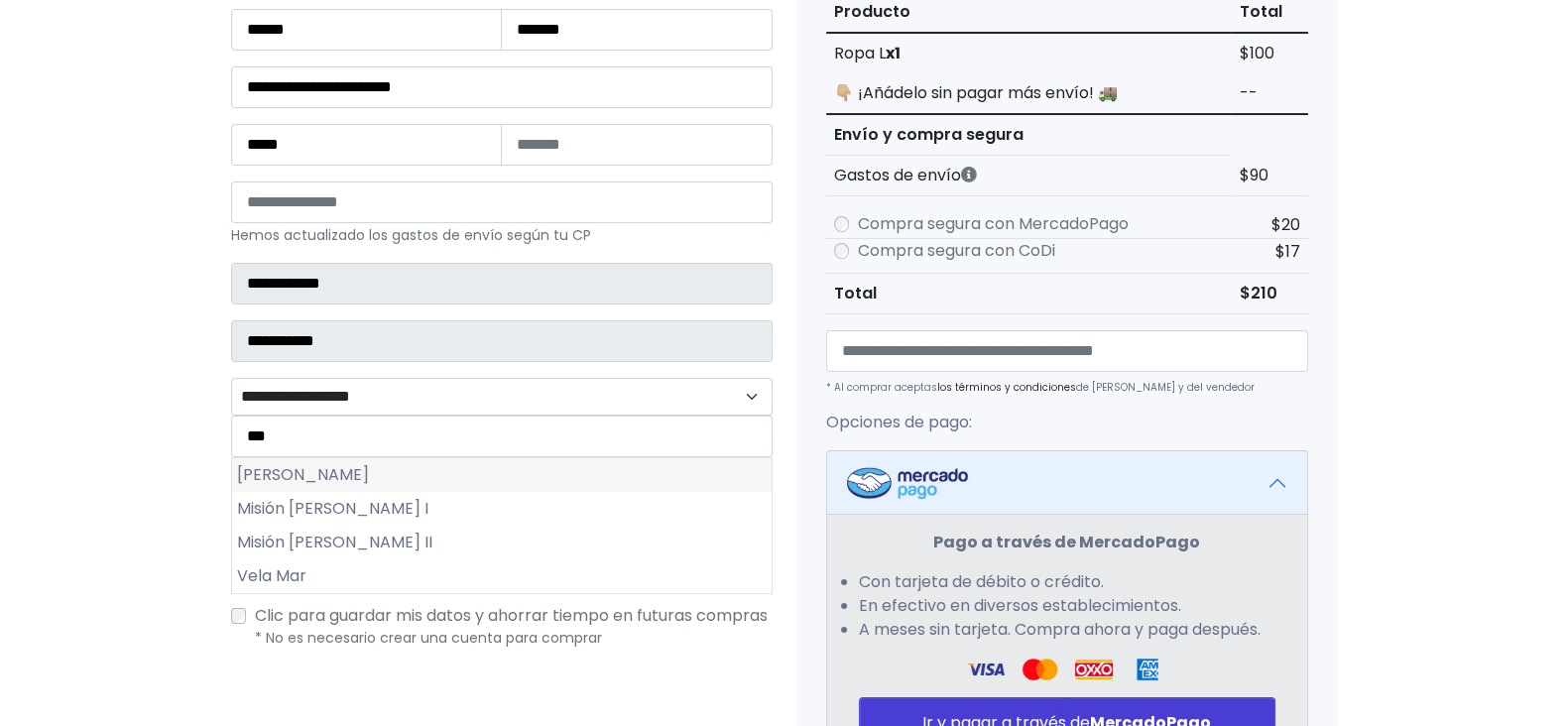 click on "Marsella" at bounding box center [502, 475] 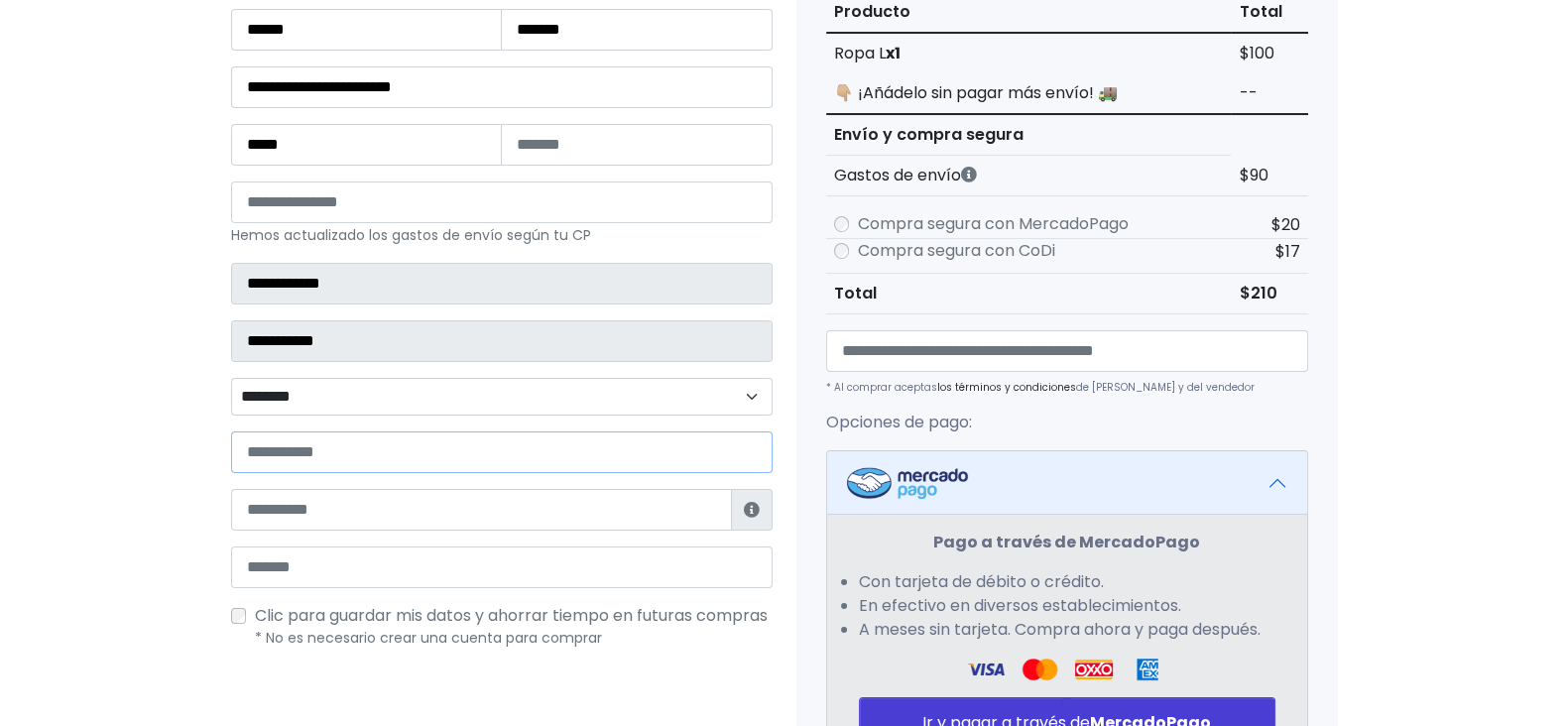 click at bounding box center [502, 452] 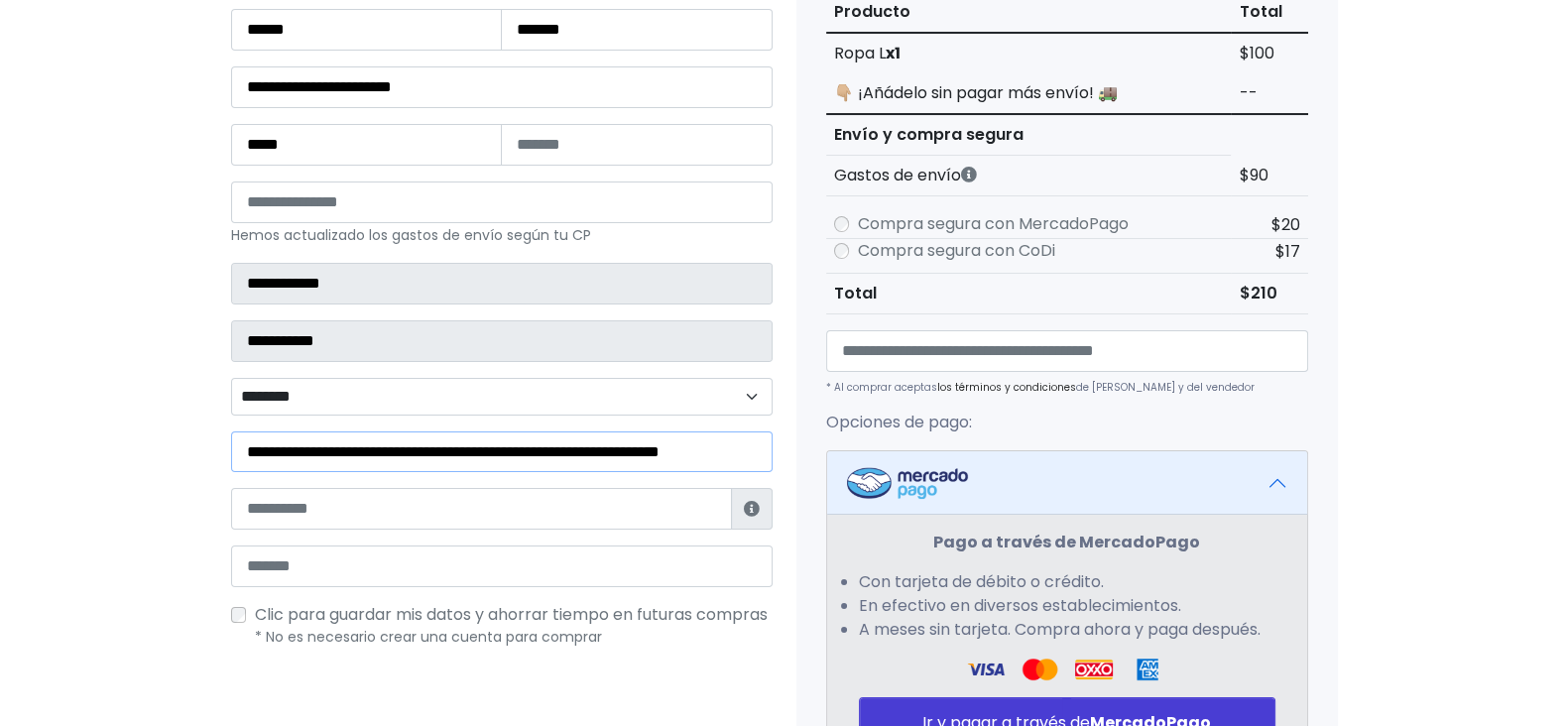scroll, scrollTop: 0, scrollLeft: 59, axis: horizontal 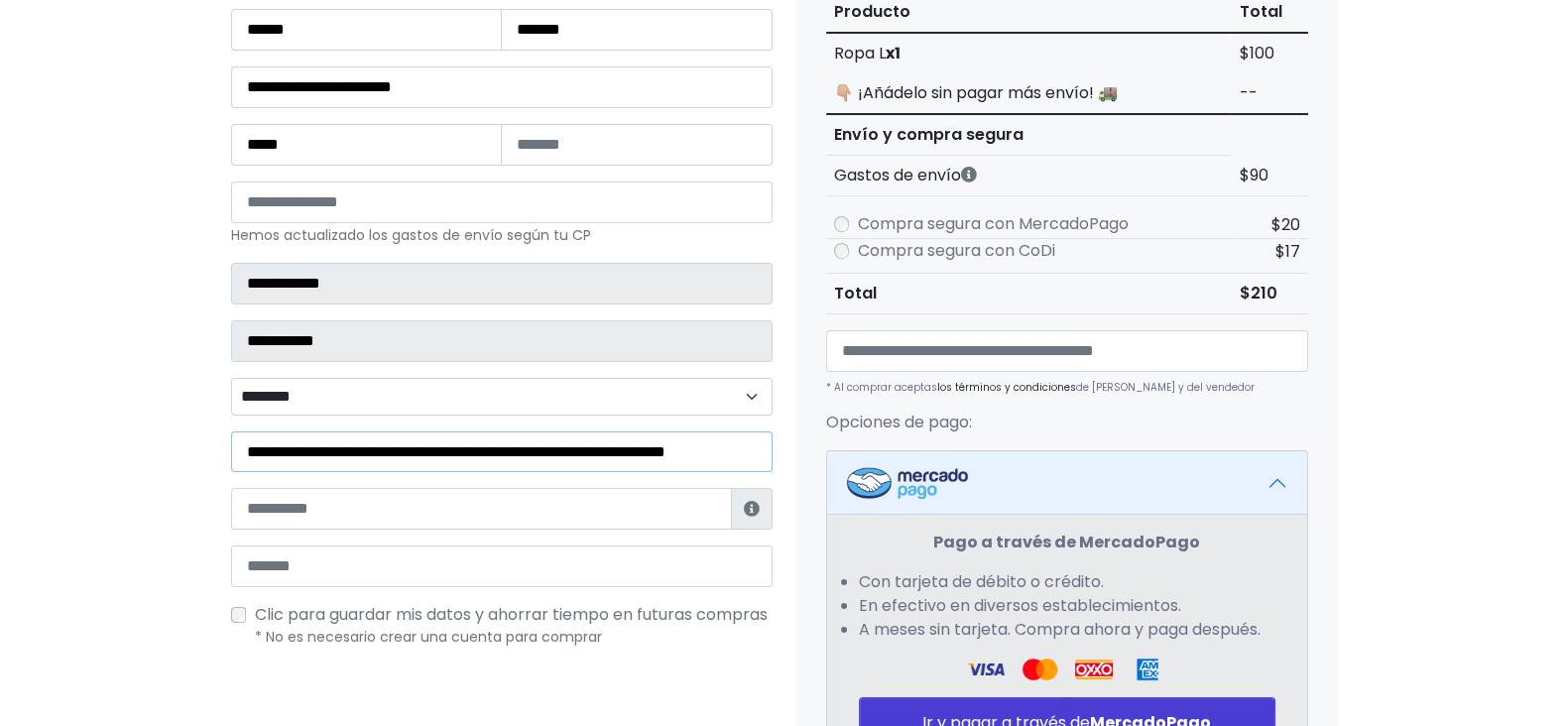 type on "**********" 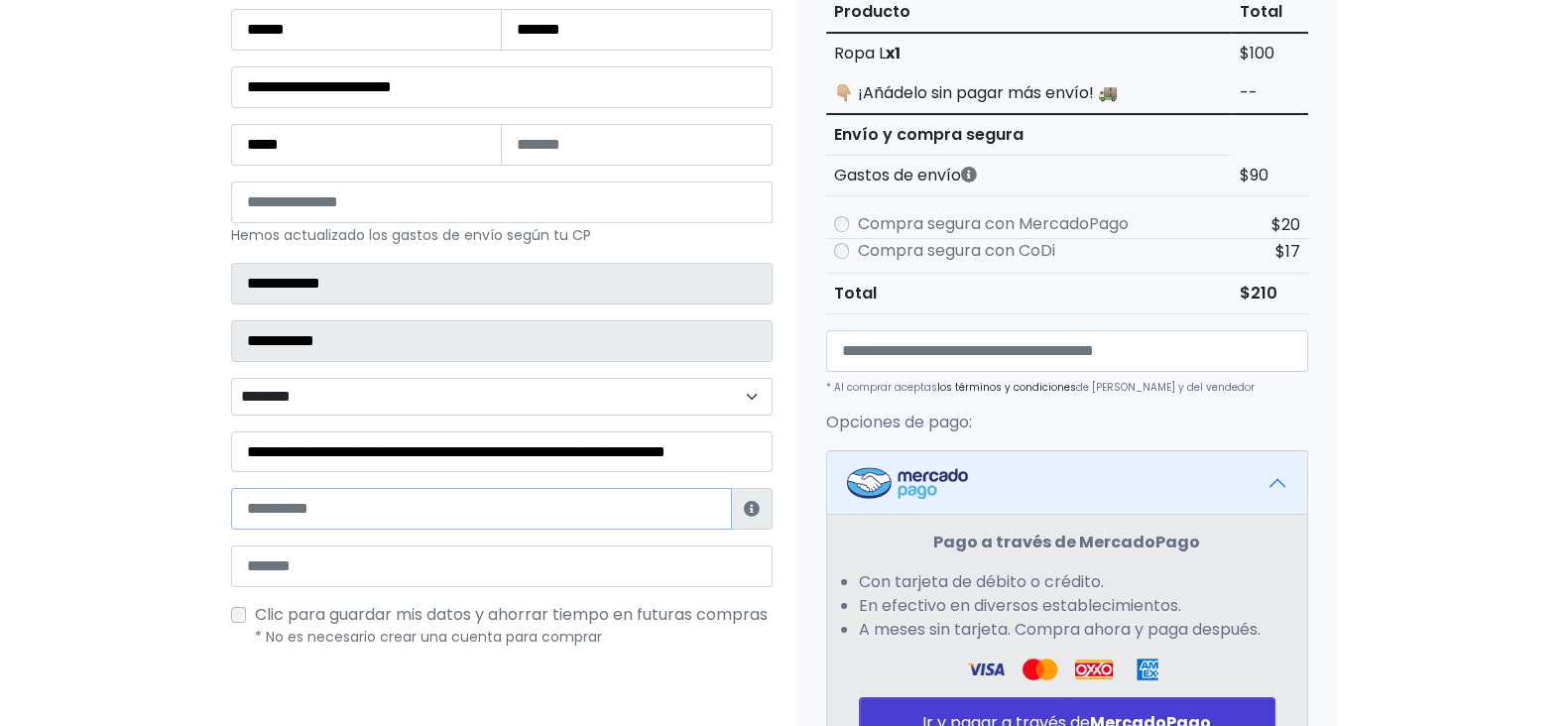 scroll, scrollTop: 0, scrollLeft: 0, axis: both 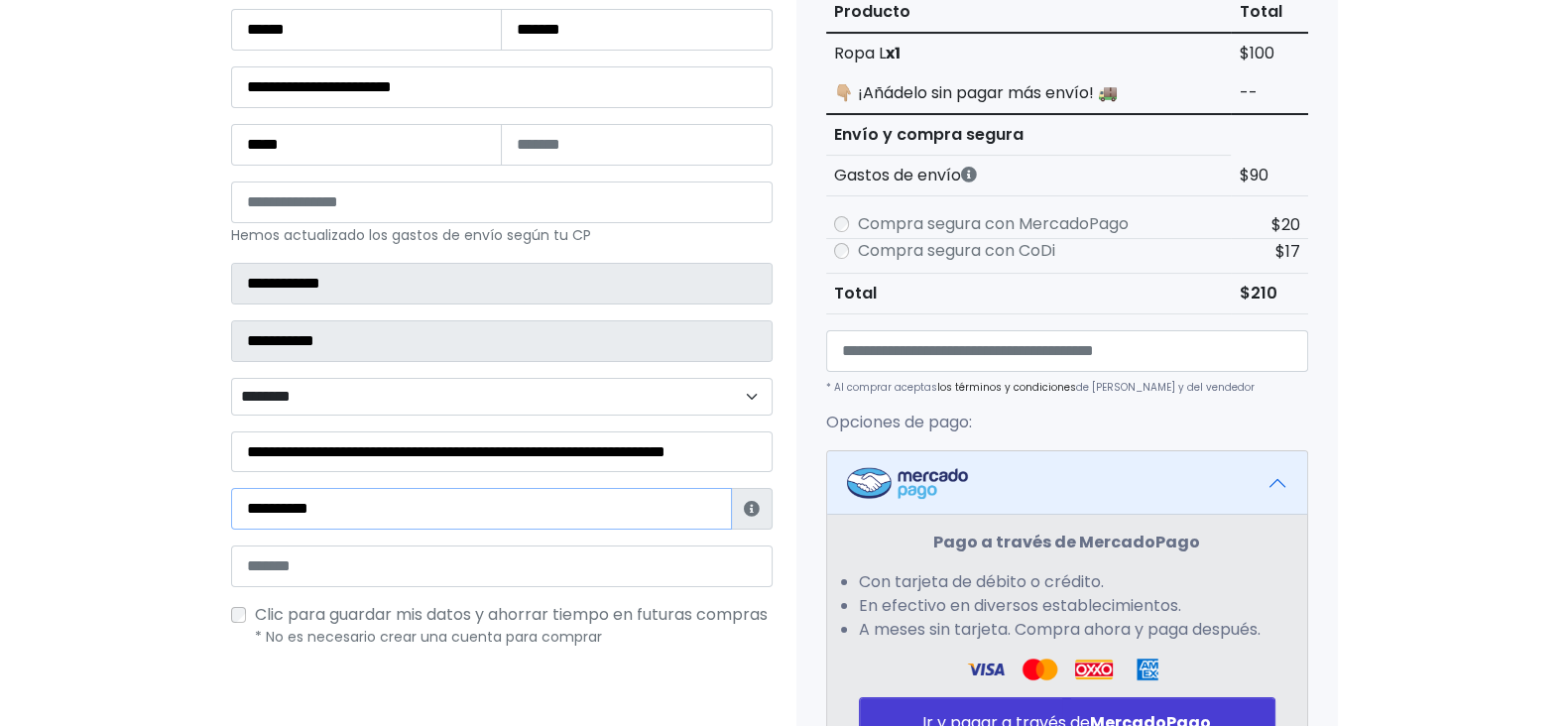 type on "**********" 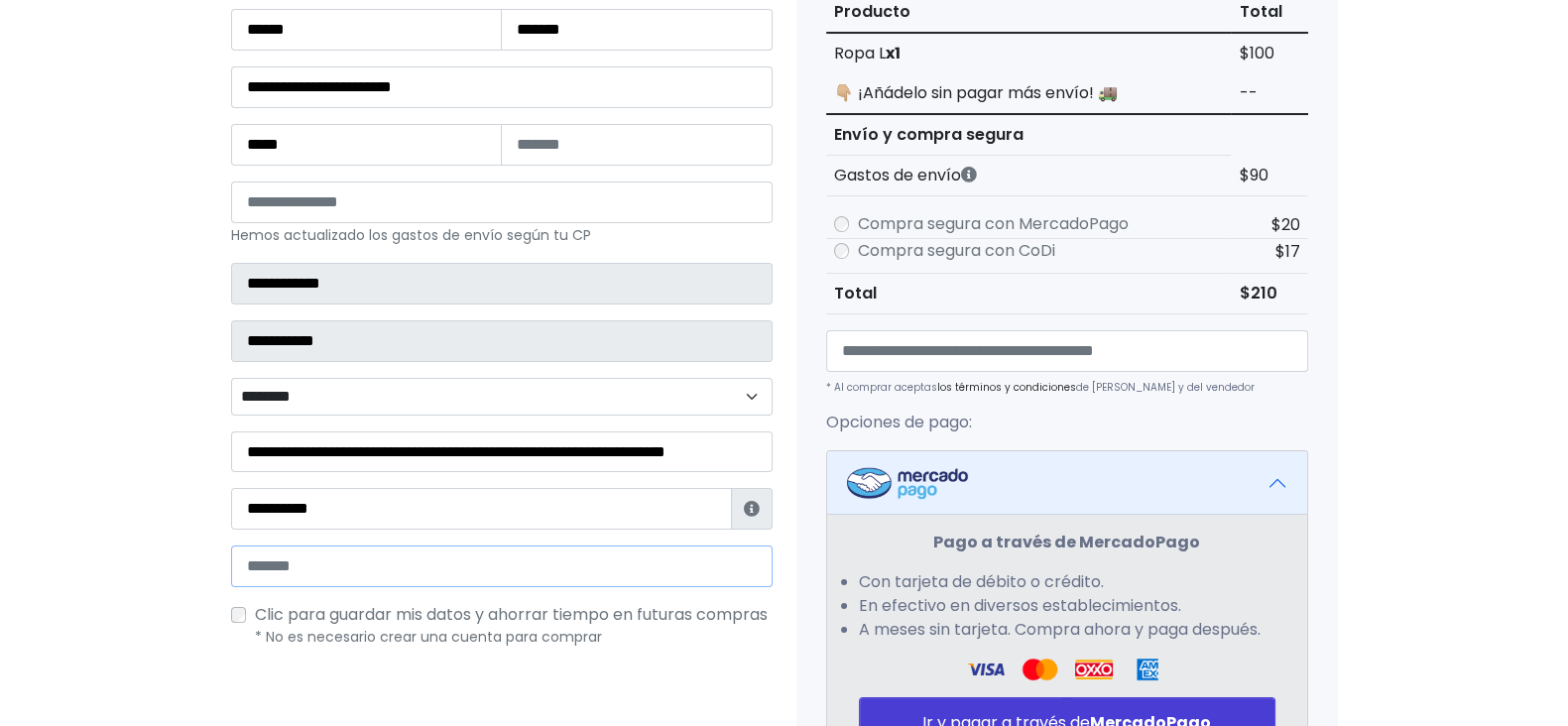 click at bounding box center [502, 566] 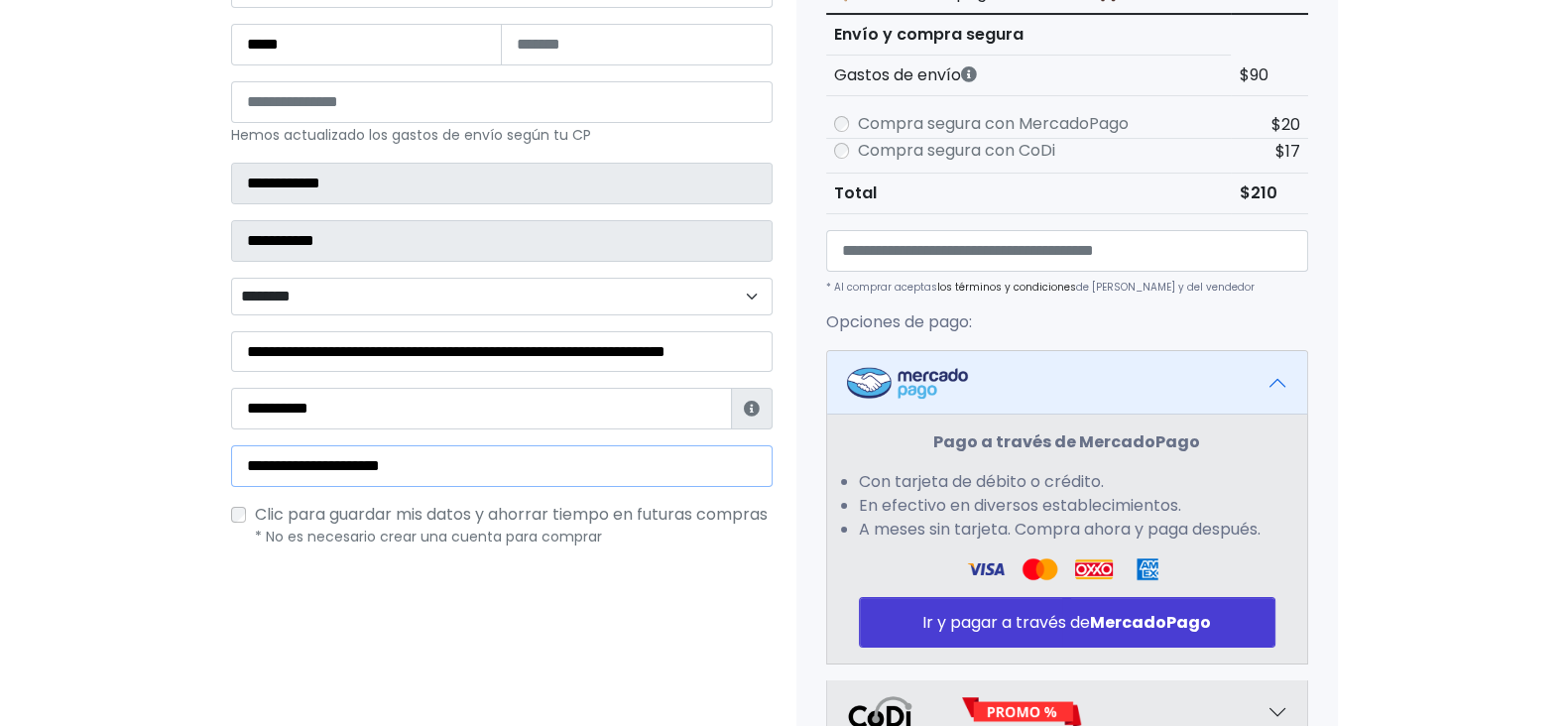 scroll, scrollTop: 396, scrollLeft: 0, axis: vertical 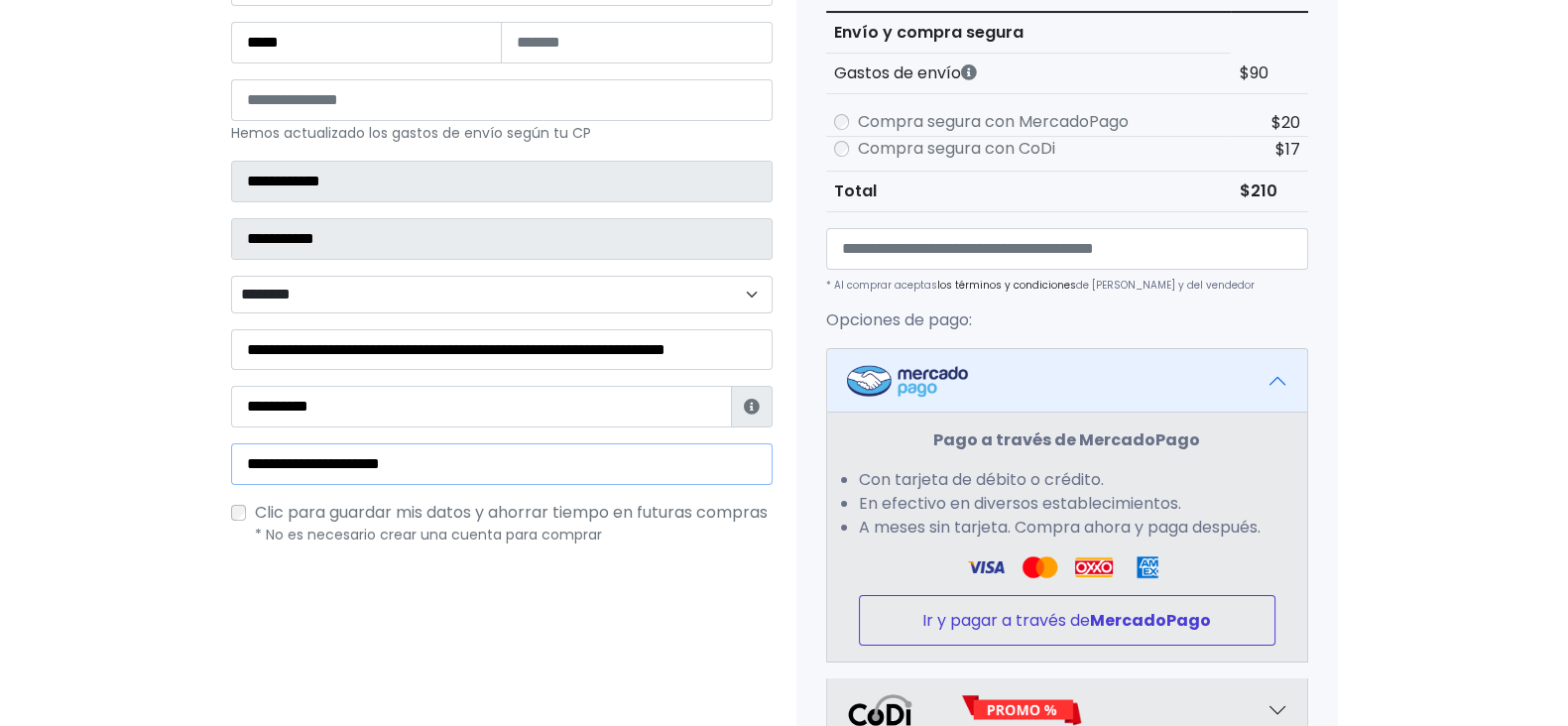 type on "**********" 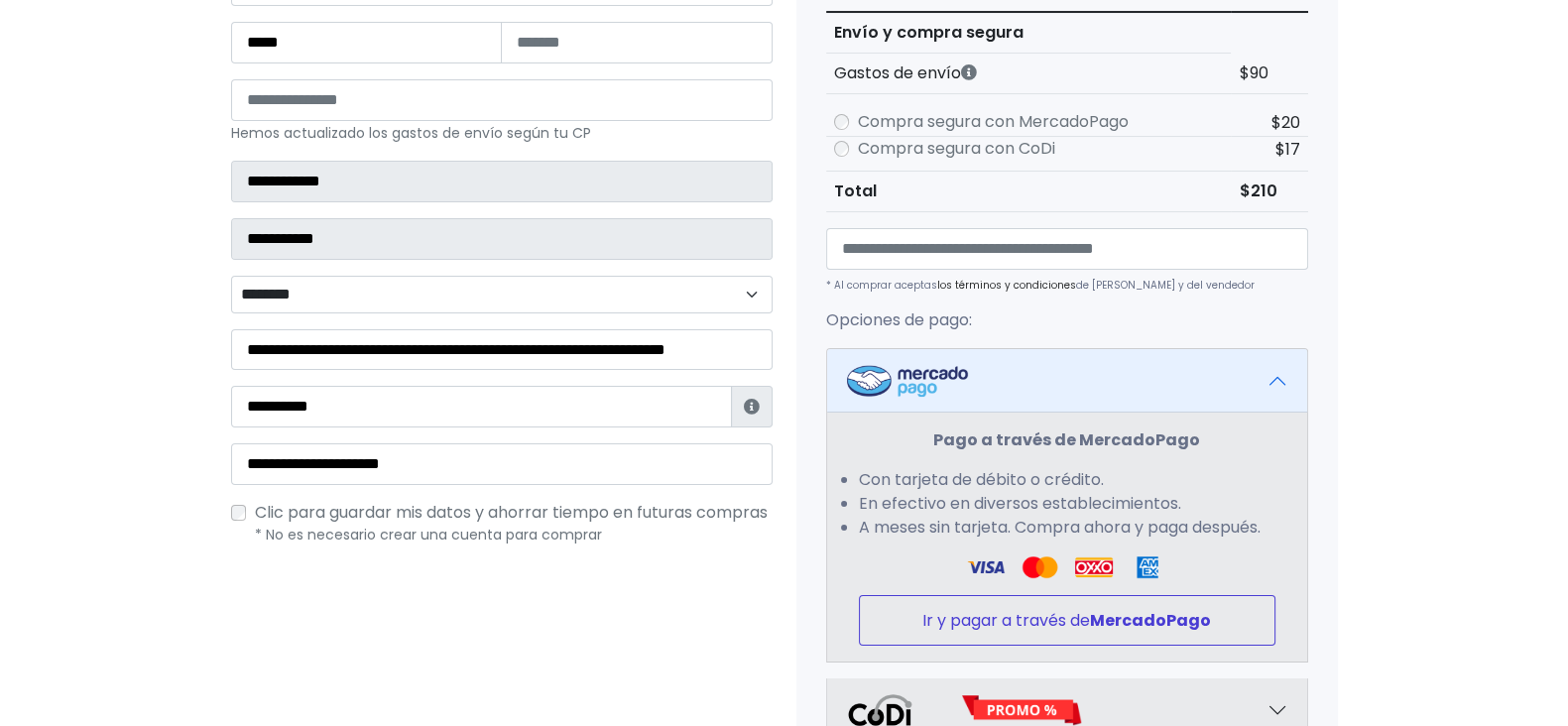 click on "Ir y pagar a través de  MercadoPago" at bounding box center [1067, 620] 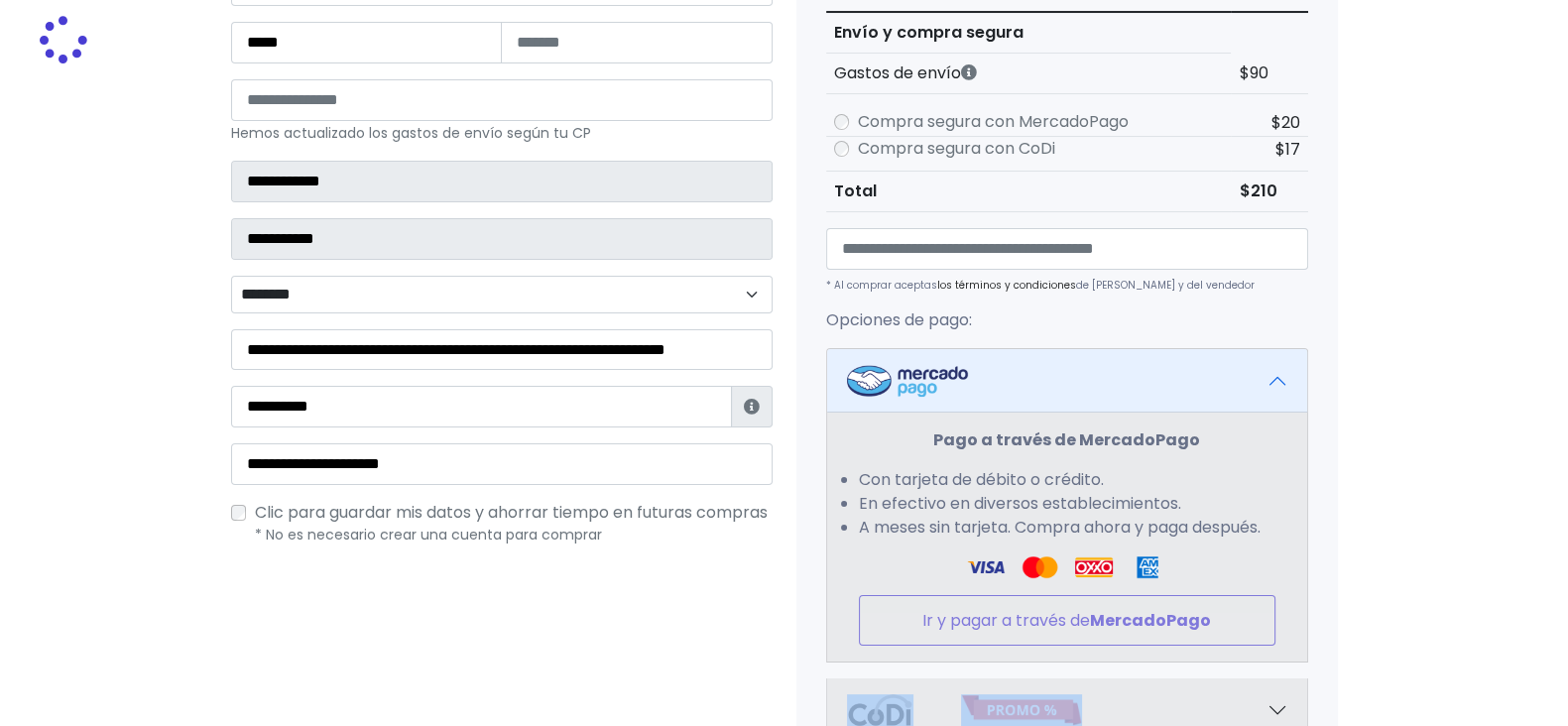 click on "Pago a través de MercadoPago
Con tarjeta de débito o crédito.
En efectivo en diversos establecimientos.
A meses sin tarjeta. Compra ahora y paga después.
Ir y pagar a través de  MercadoPago" at bounding box center [1067, 537] 